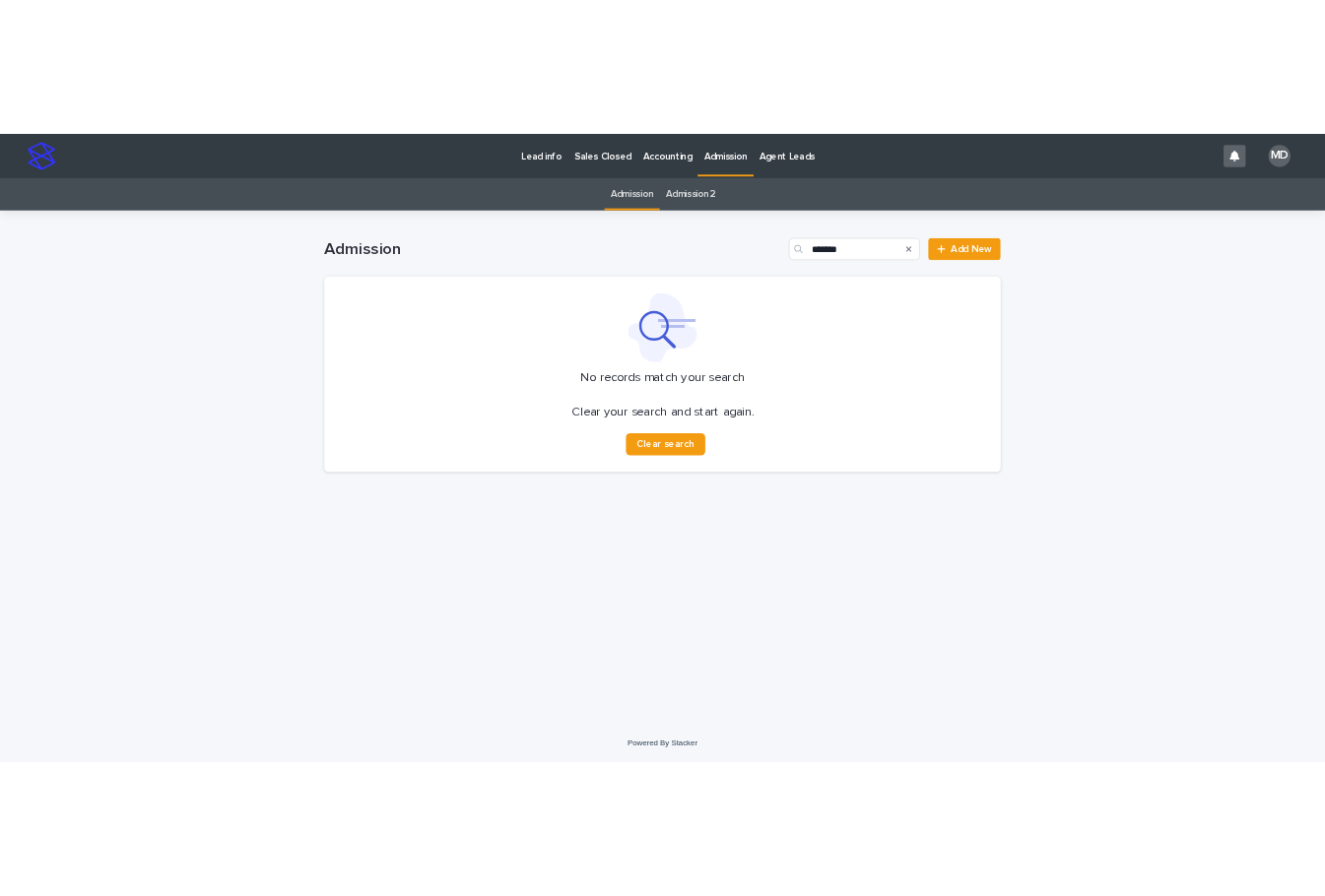 scroll, scrollTop: 0, scrollLeft: 0, axis: both 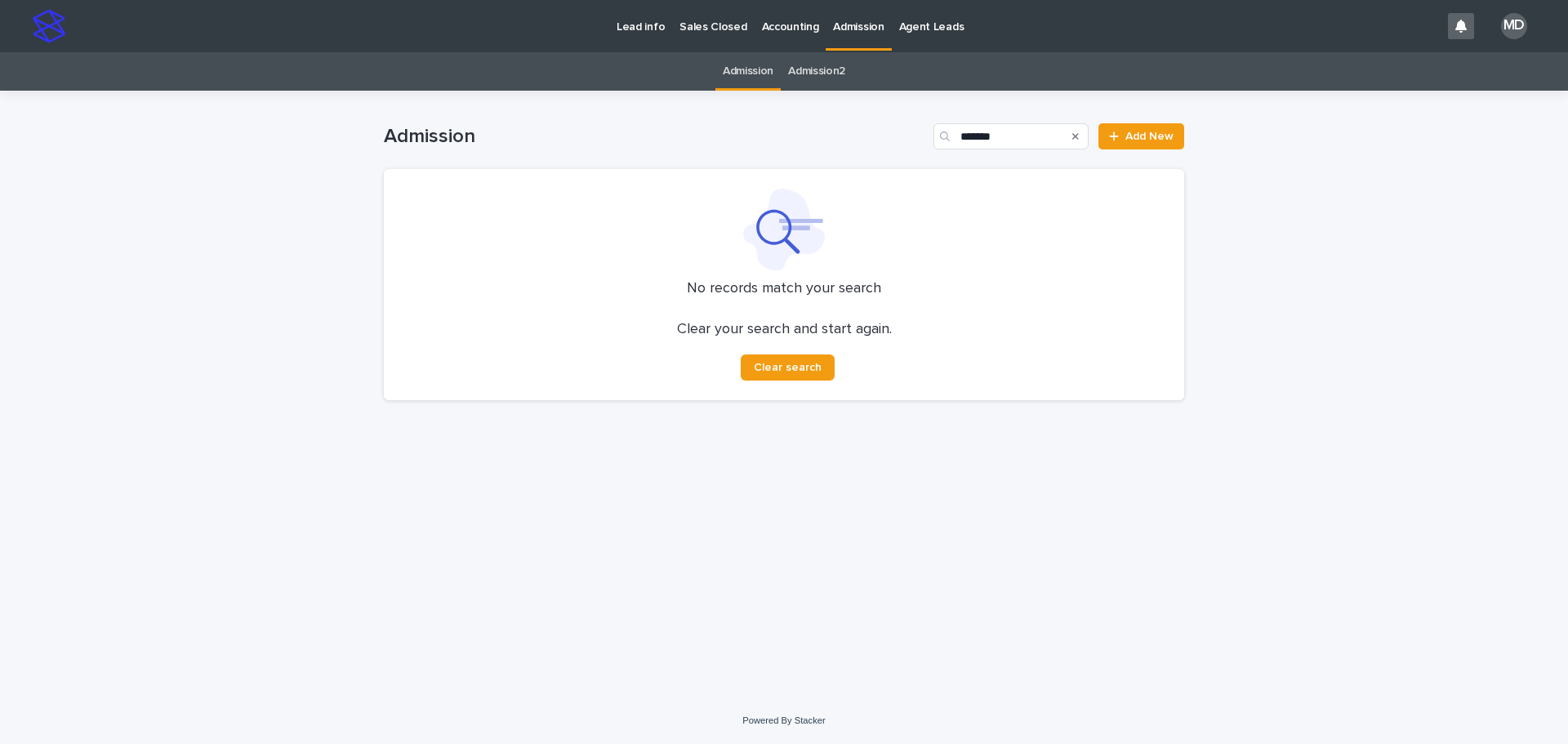 click on "Admission" at bounding box center [858, 17] 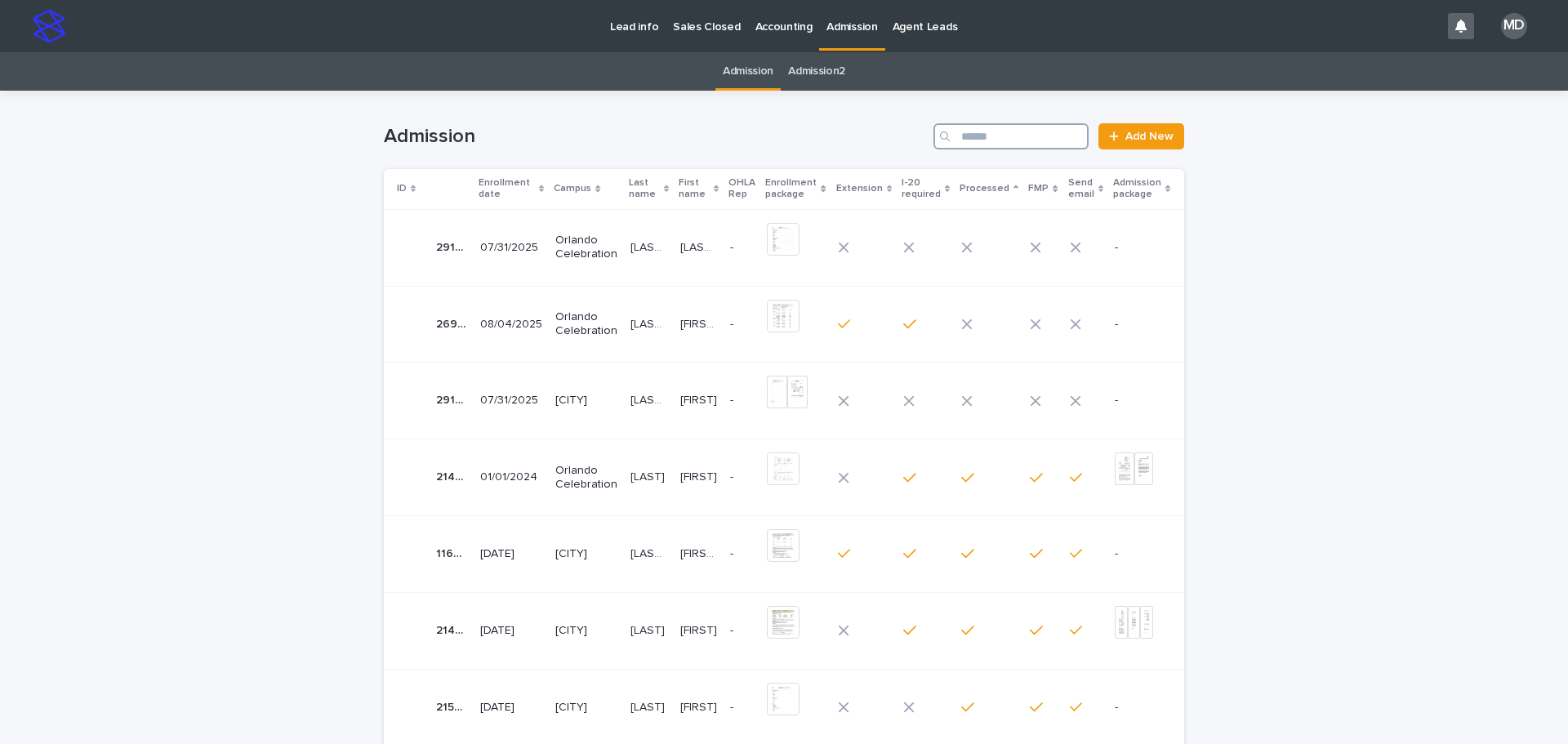 click at bounding box center (1011, 136) 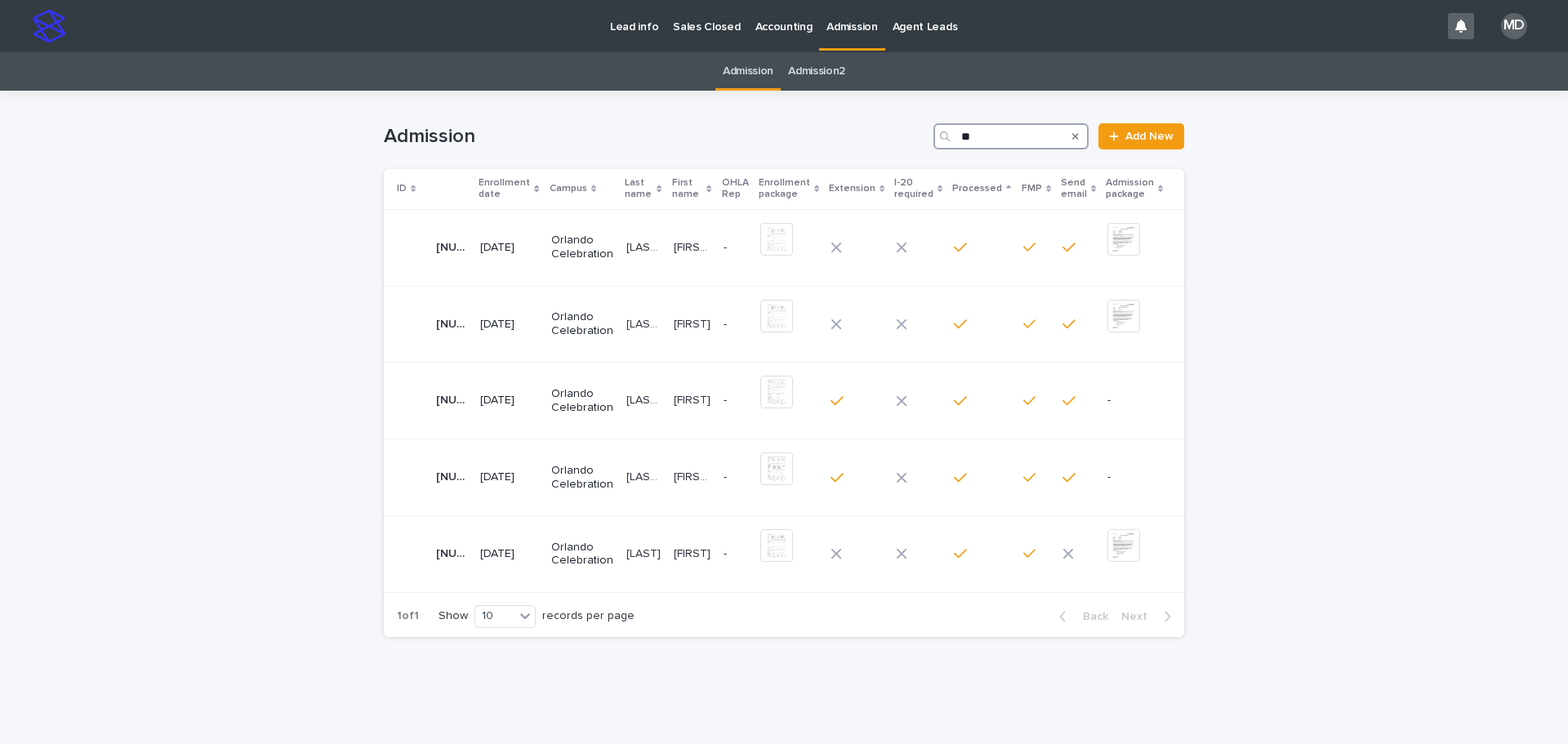 type on "*" 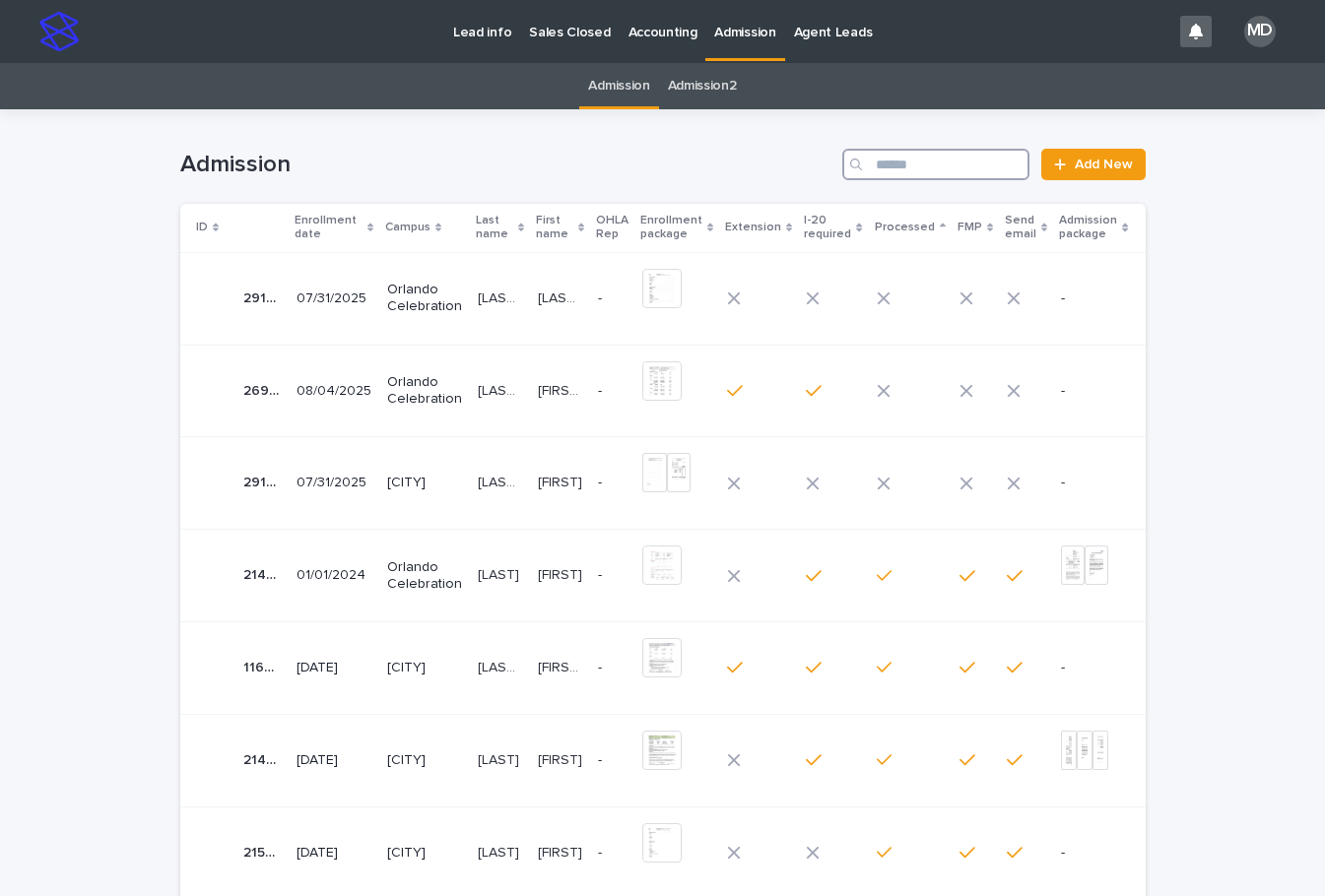 click at bounding box center (936, 164) 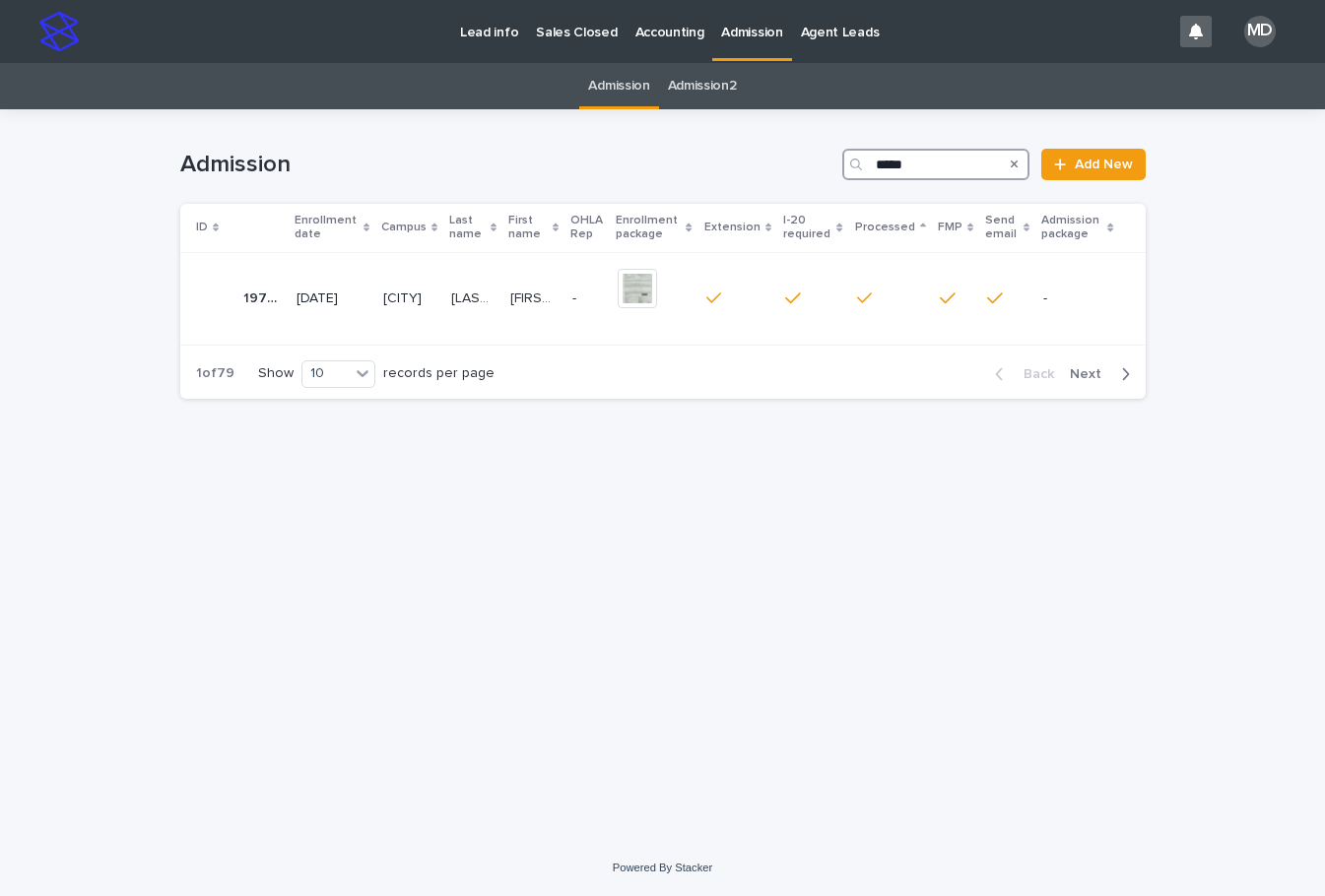type on "*****" 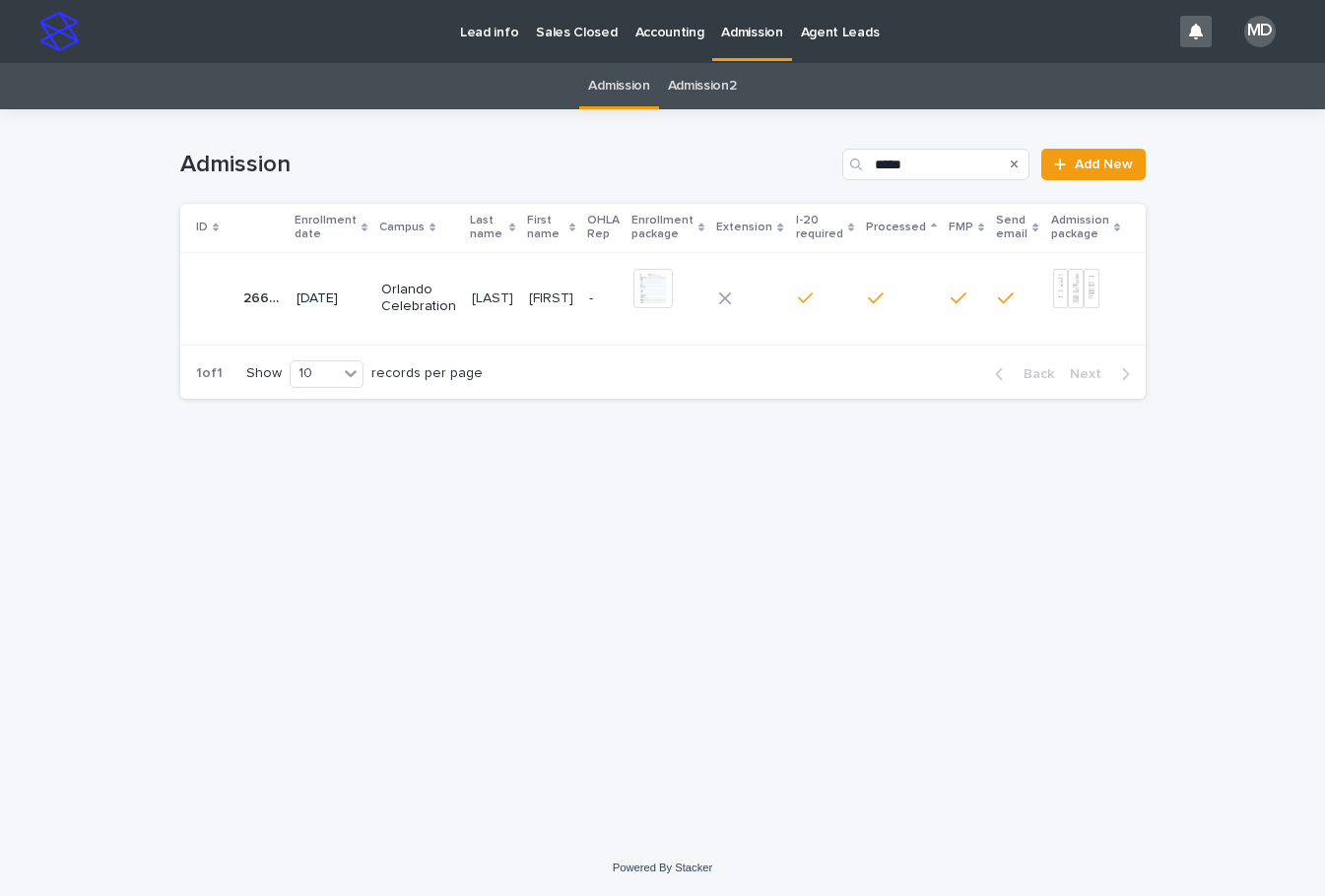 click on "[FIRST] [FIRST]" at bounding box center [551, 298] 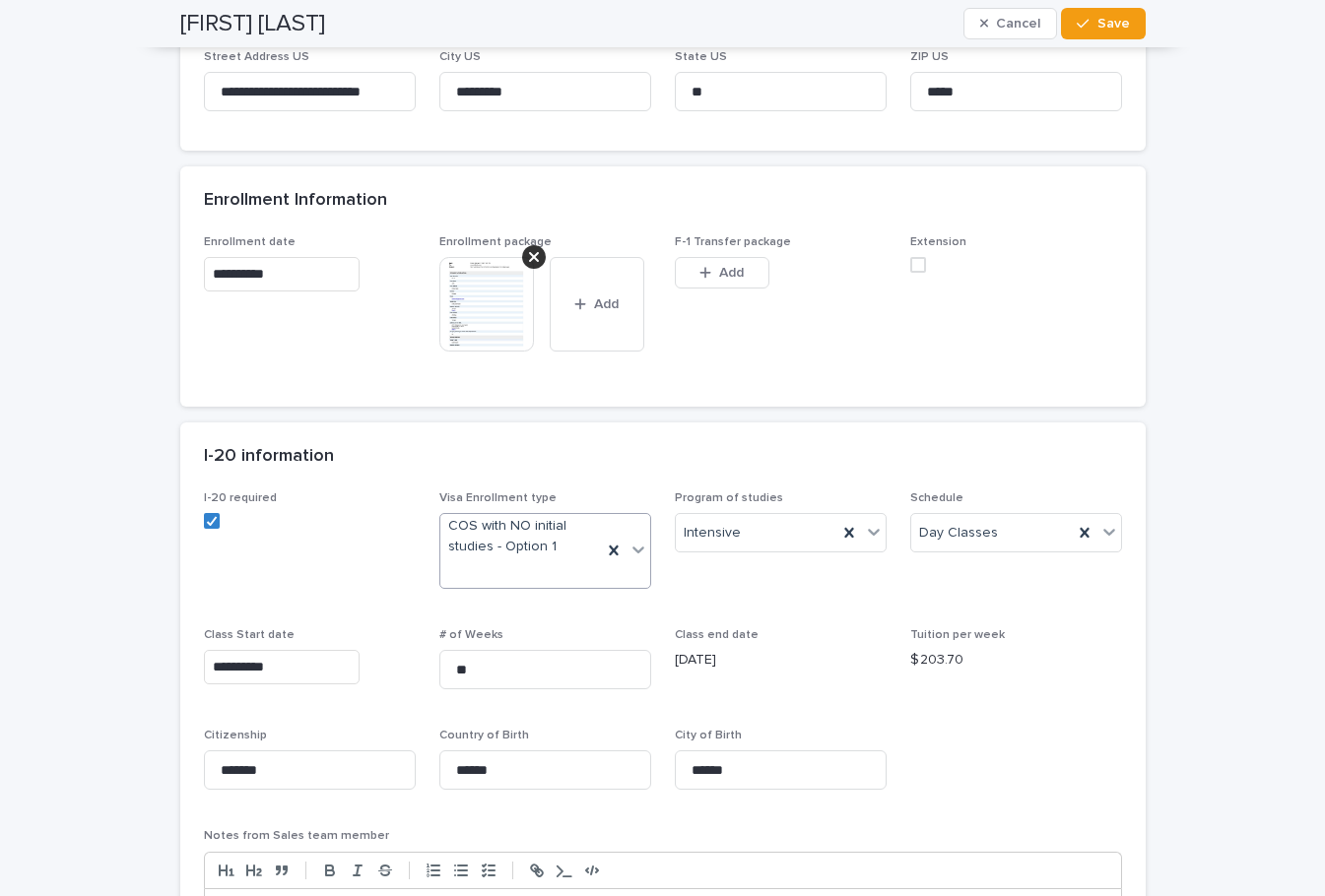 scroll, scrollTop: 1083, scrollLeft: 0, axis: vertical 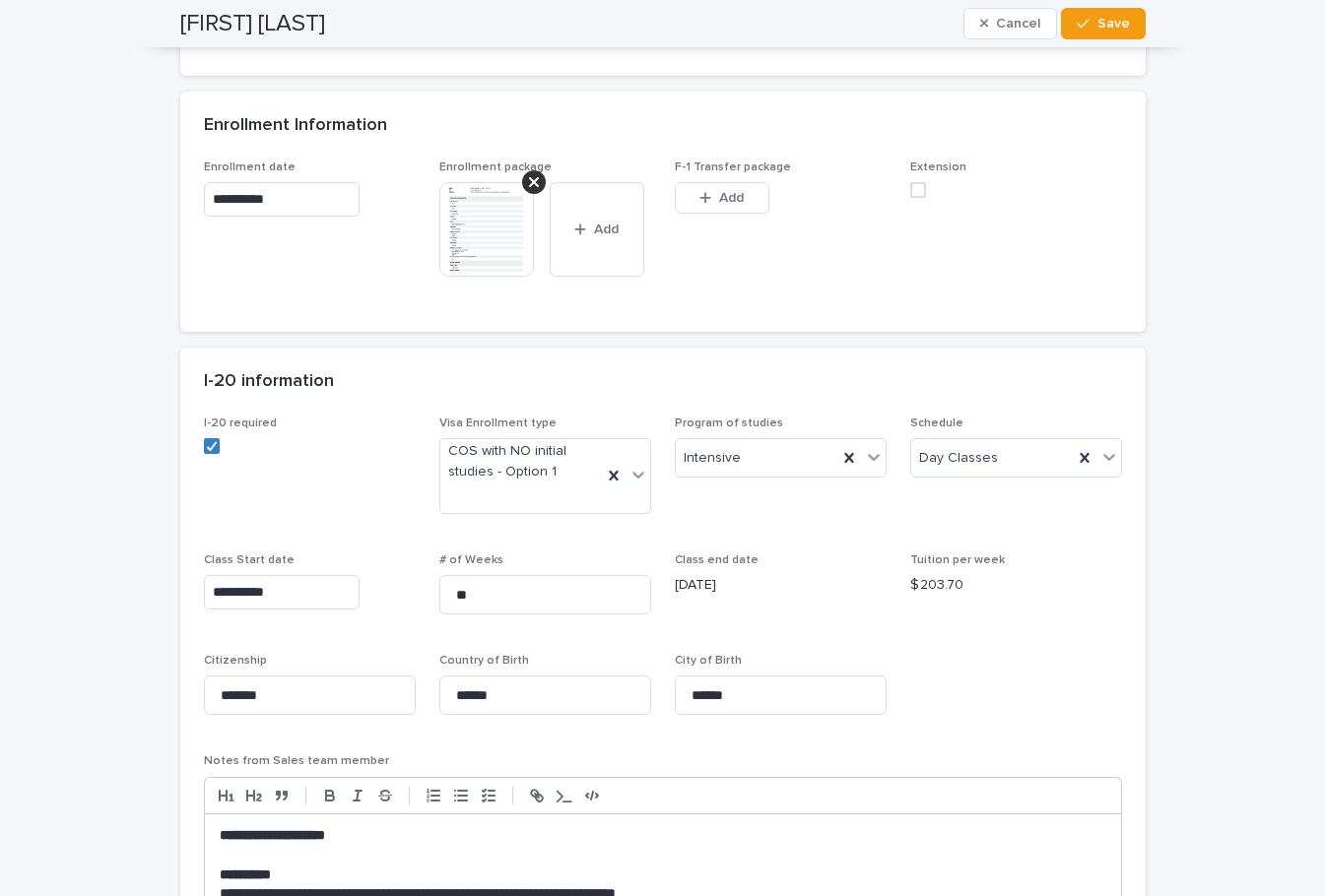 click at bounding box center [487, 229] 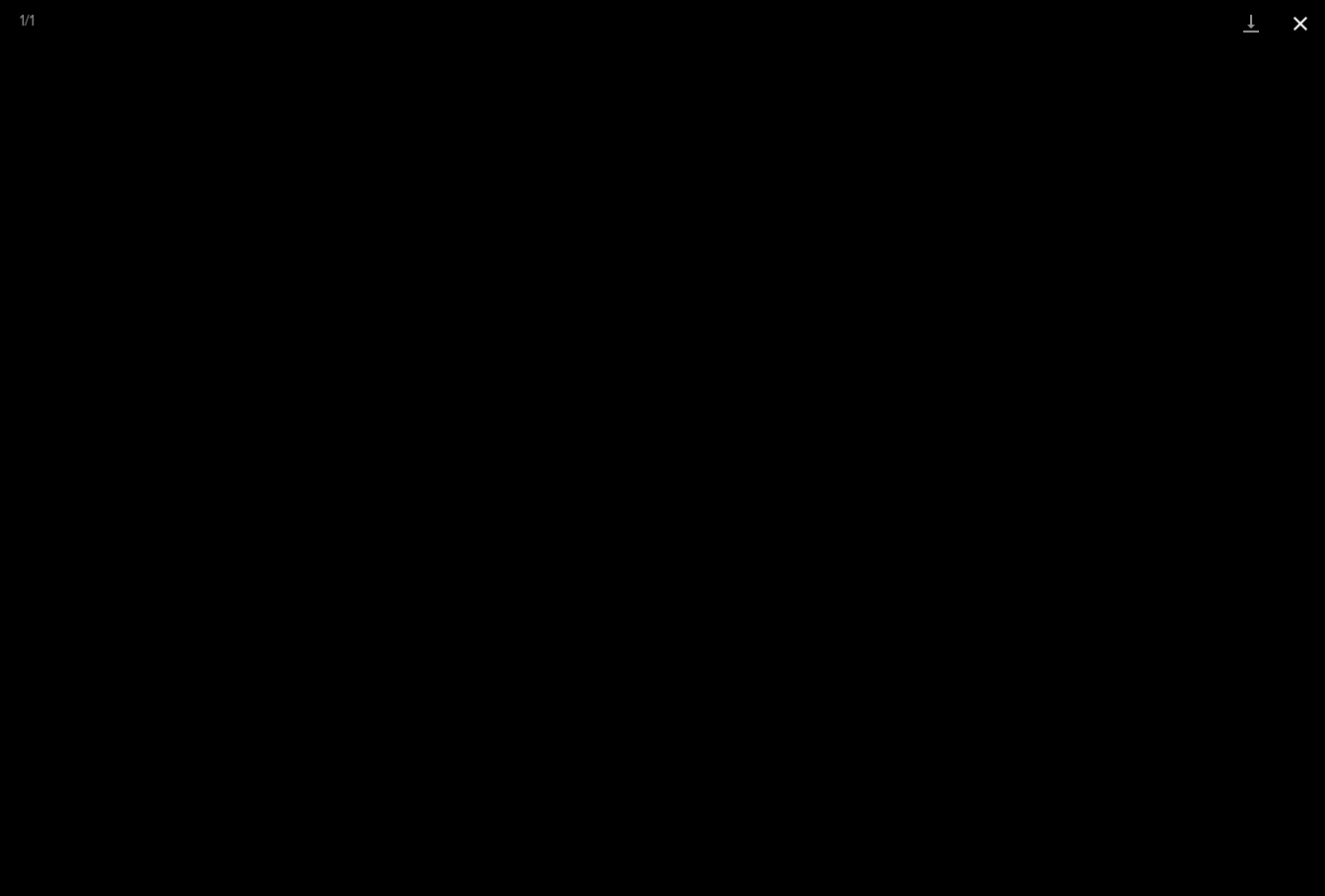 click at bounding box center (1300, 23) 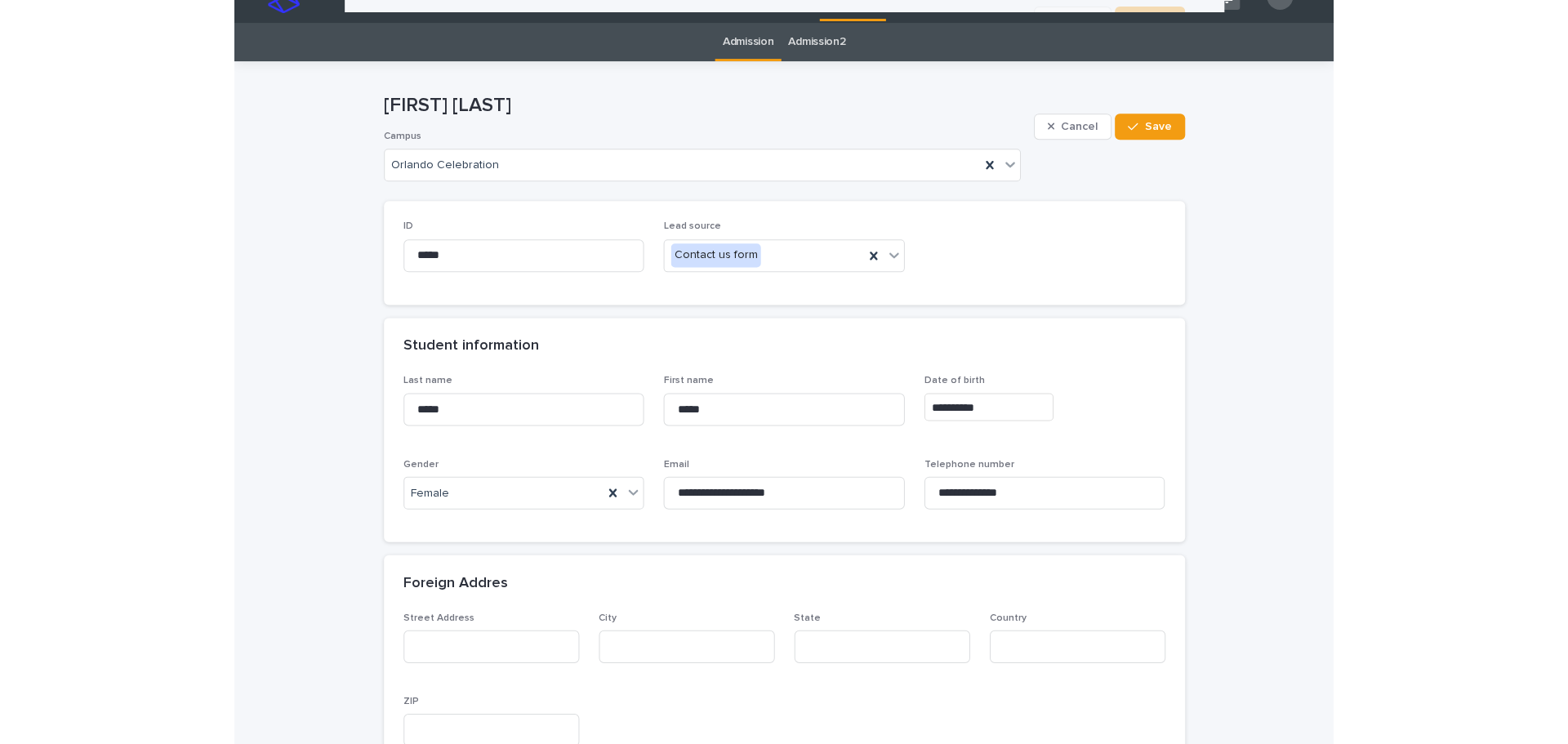 scroll, scrollTop: 0, scrollLeft: 0, axis: both 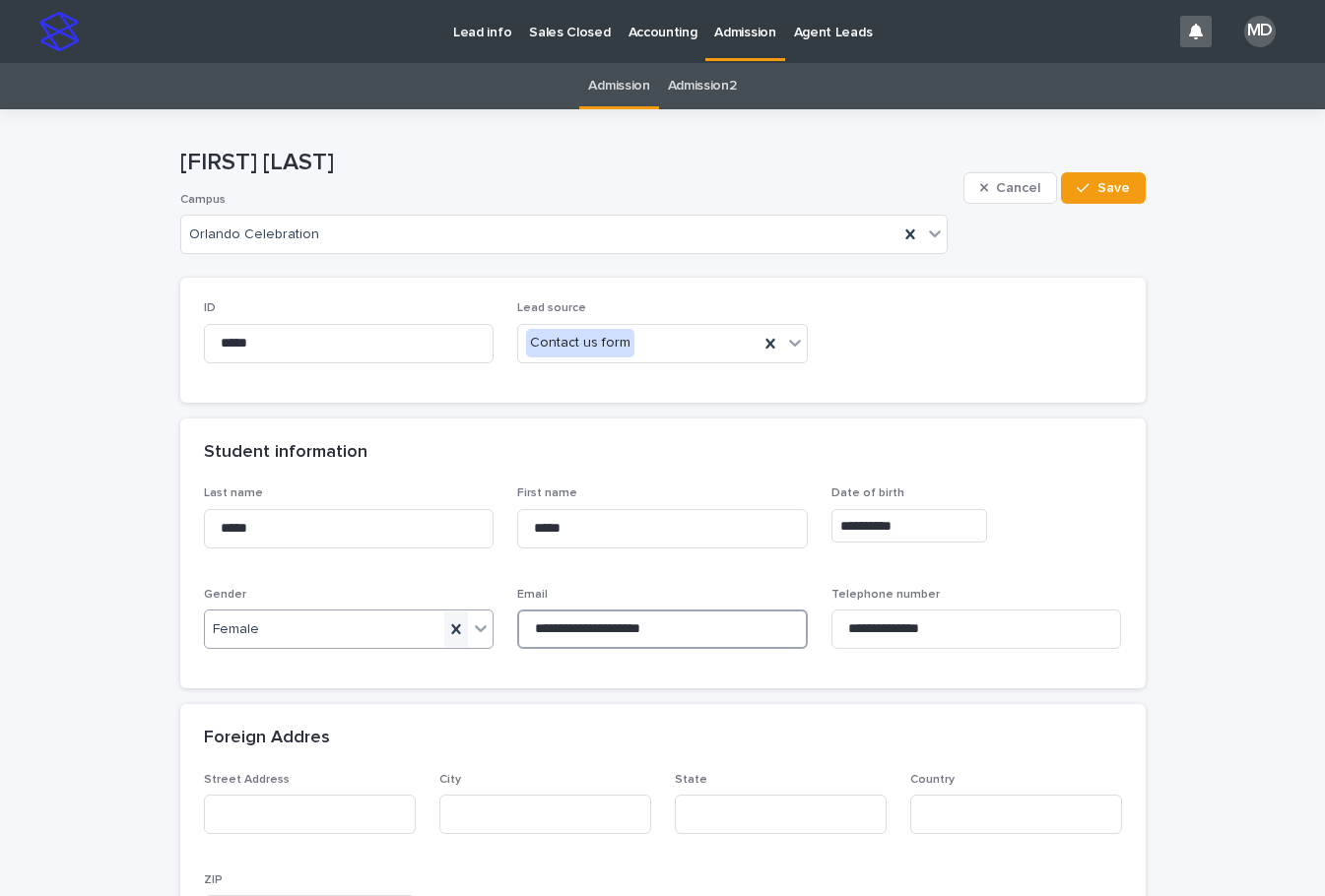 drag, startPoint x: 695, startPoint y: 630, endPoint x: 441, endPoint y: 622, distance: 254.12595 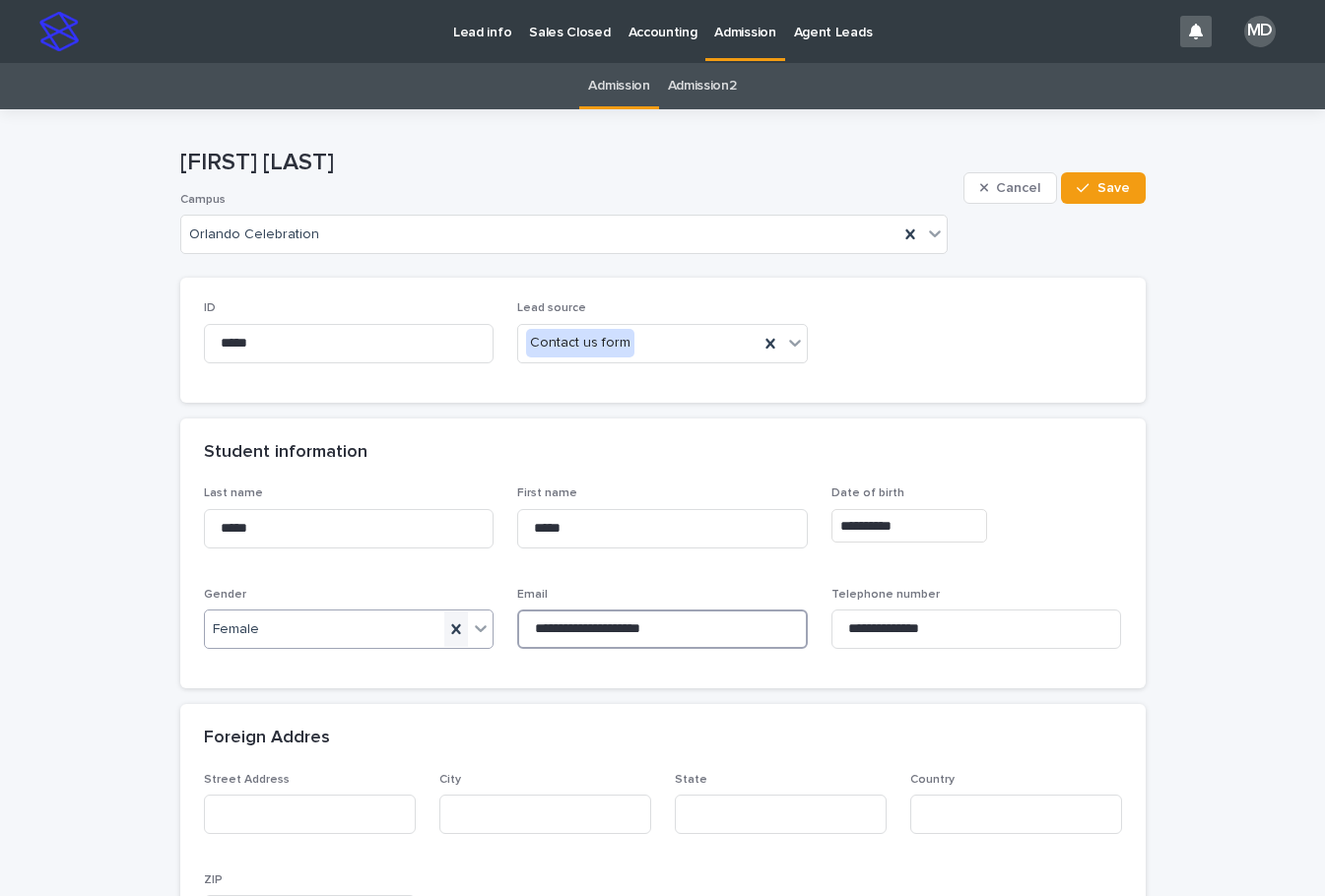 click on "Last name [LAST] First name [FIRST] Date of birth [DATE] Gender Female Email [EMAIL] Telephone number [PHONE]" at bounding box center [663, 575] 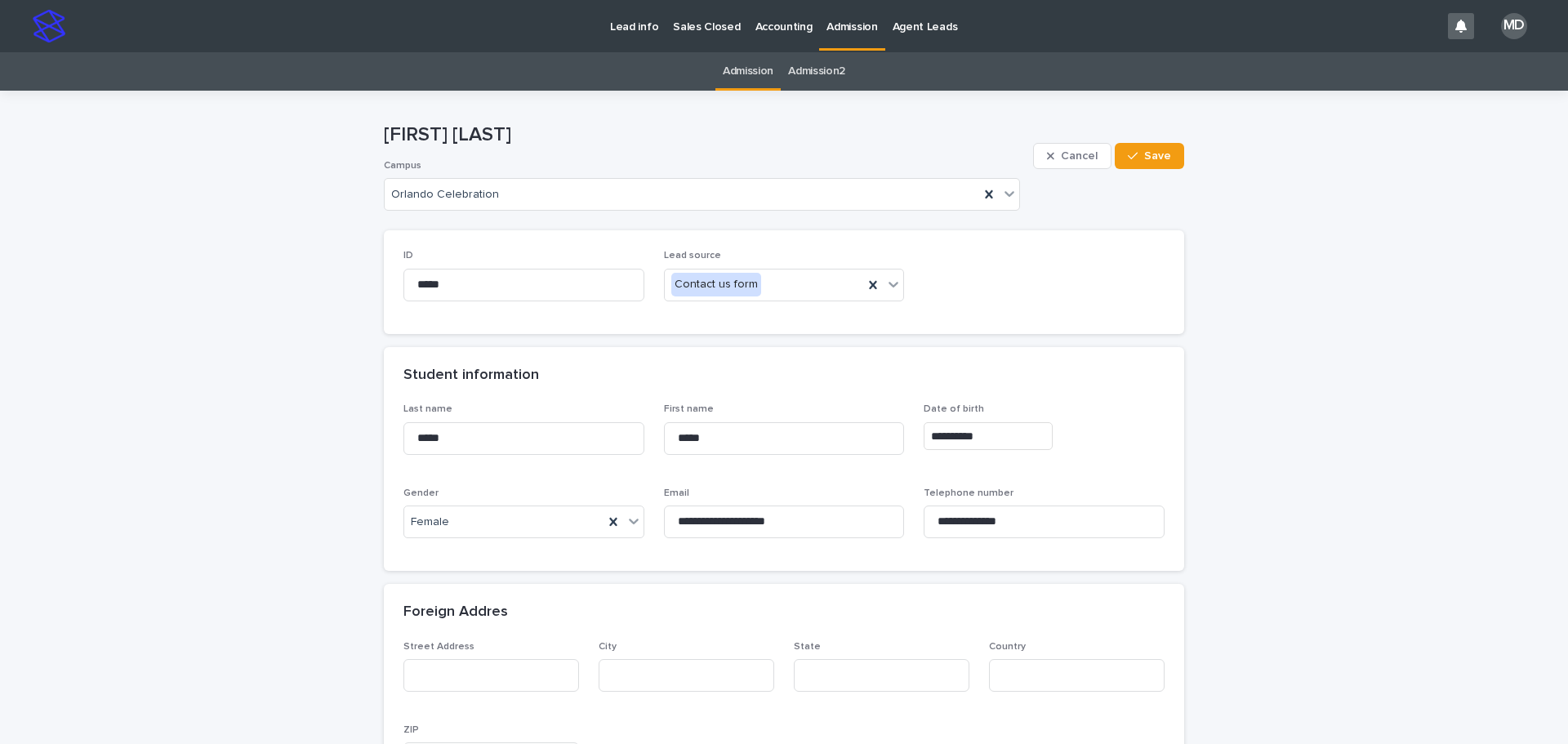 click on "Admission" at bounding box center (852, 17) 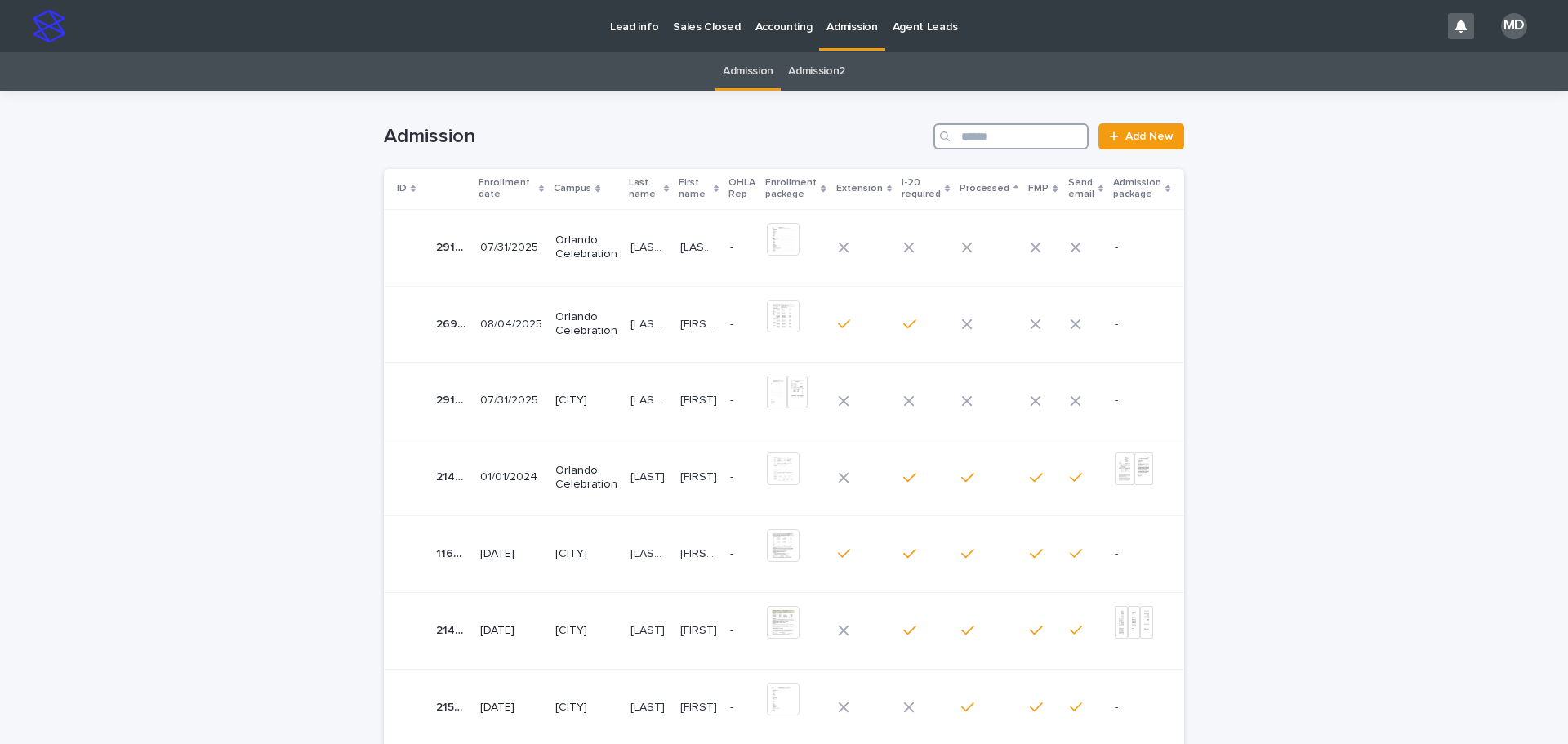 click at bounding box center (1011, 136) 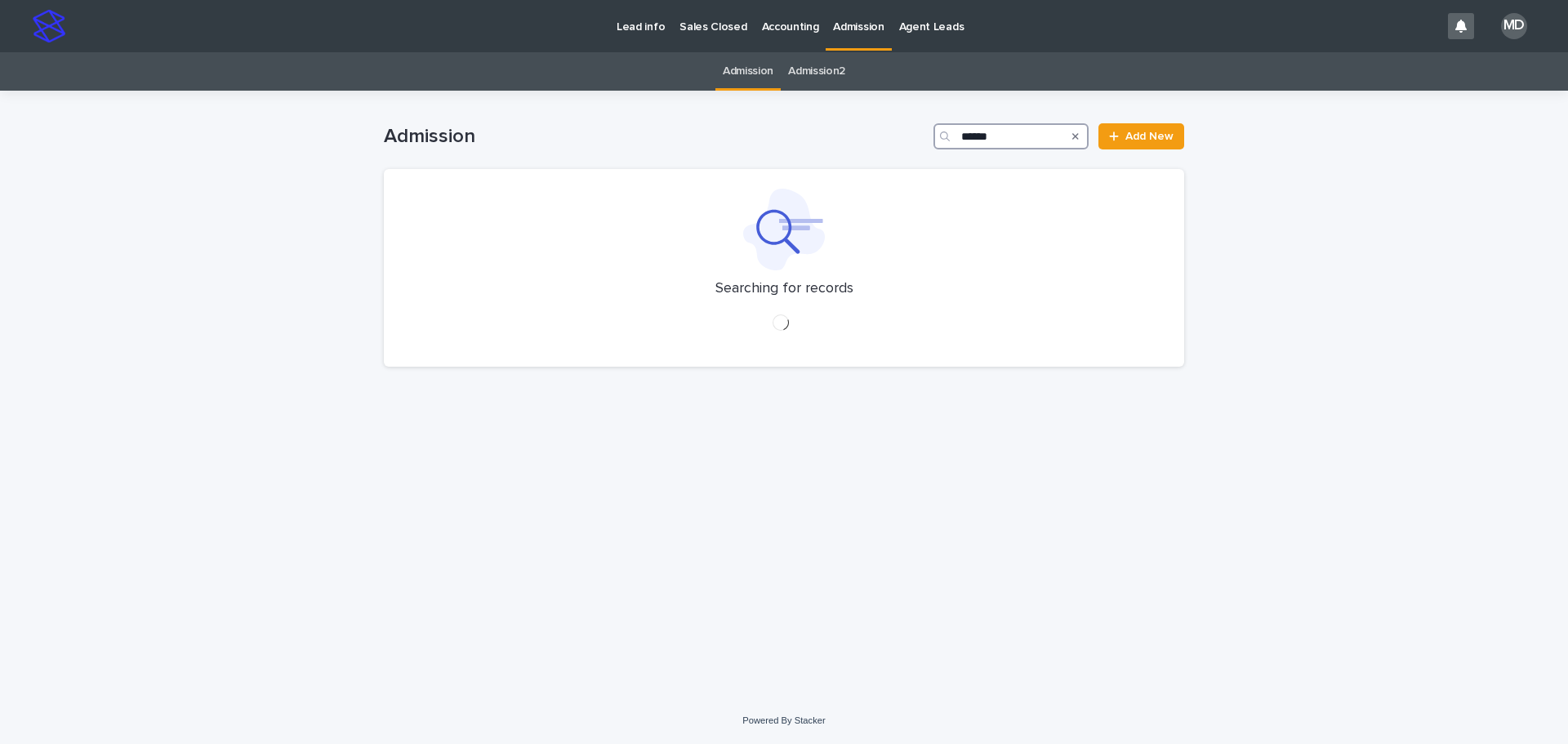 type on "******" 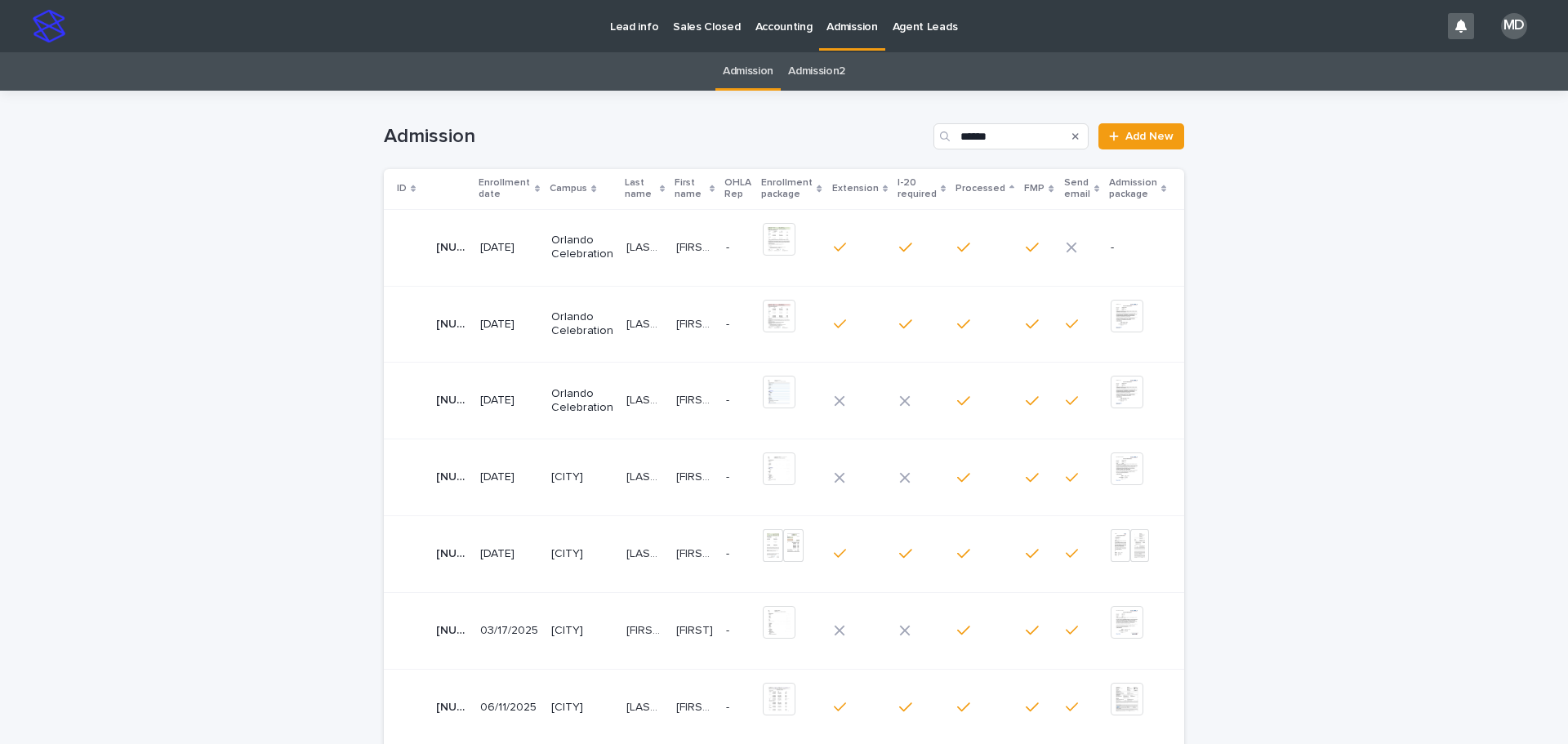 click on "Enrollment date" at bounding box center (505, 189) 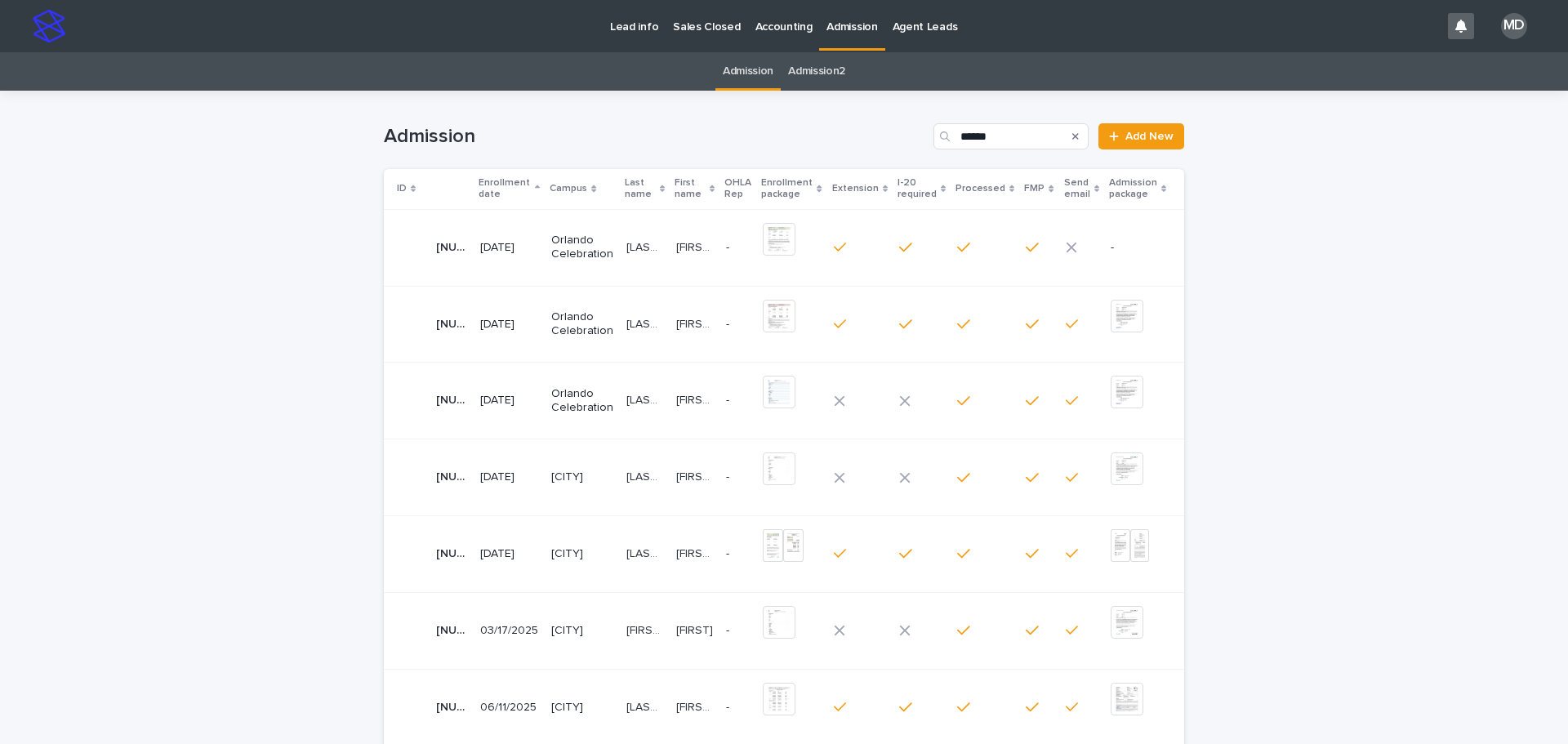 click on "Enrollment date" at bounding box center (505, 189) 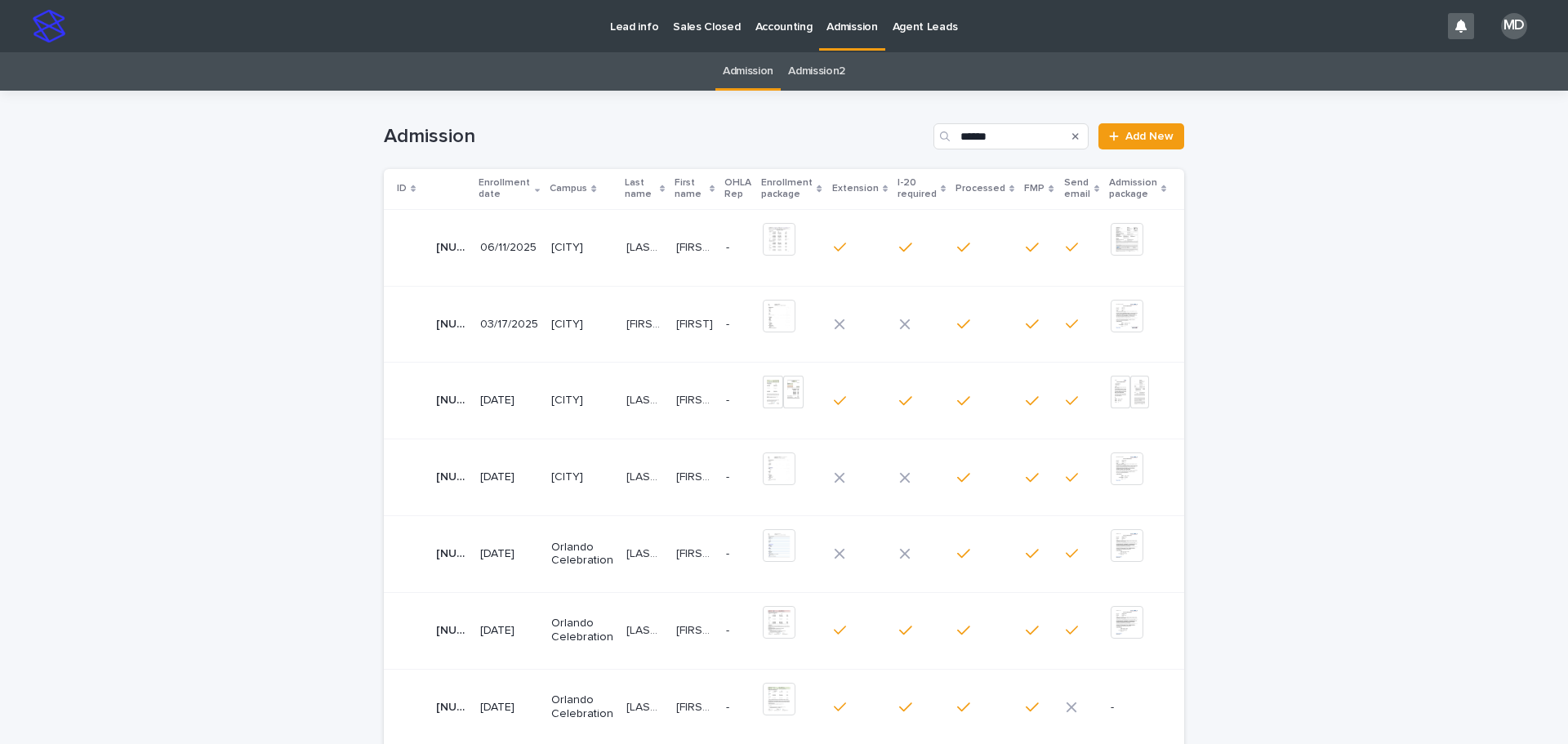 click on "Loading... Saving… Loading... Saving… Admission ****** Add New ID Enrollment date Campus Last name [LAST] First name [FIRST] OHLA Rep Enrollment package Extension I-20 required Processed FMP Send email Admission package [NUMBER] [NUMBER]   [DATE] [CITY] [LAST] [LAST] [FIRST] [FIRST]   - + 0 This file cannot be opened Download File + 0 This file cannot be opened Download File [NUMBER] [NUMBER]   [DATE] [CITY] [FIRST] [FIRST]   [FIRST] [FIRST]   - + 0 This file cannot be opened Download File + 0 This file cannot be opened Download File [NUMBER] [NUMBER]   [DATE] [CITY] [LAST] [LAST] [FIRST] [FIRST]   - + 0 This file cannot be opened Download File + 0 This file cannot be opened Download File [NUMBER] [NUMBER]   [DATE] [CITY] [LAST] [LAST] [FIRST] [FIRST]   - + 0 This file cannot be opened Download File + 0 This file cannot be opened Download File [NUMBER] [NUMBER]   [DATE] [CITY]     -" at bounding box center [784, 488] 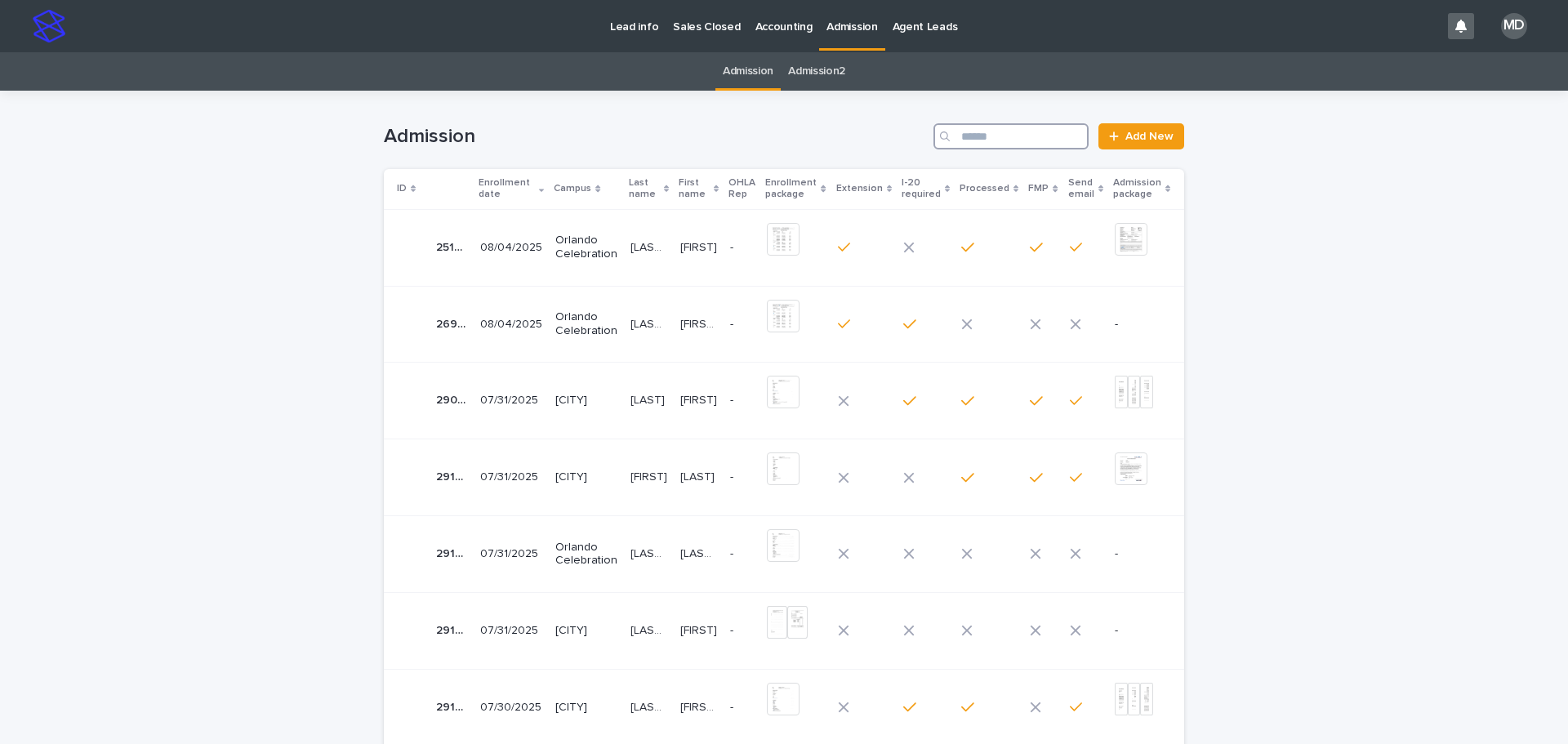 click at bounding box center (1011, 136) 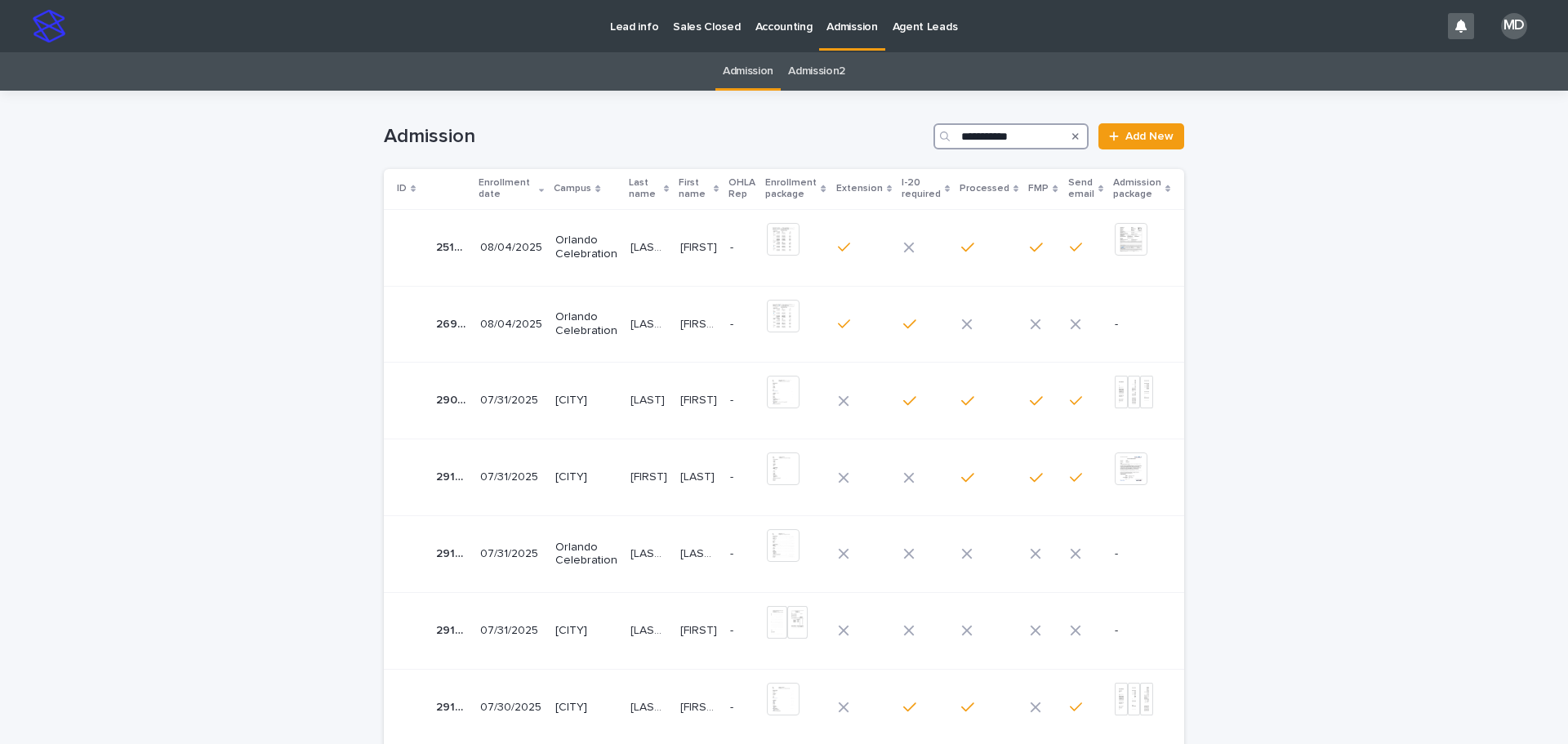 type on "**********" 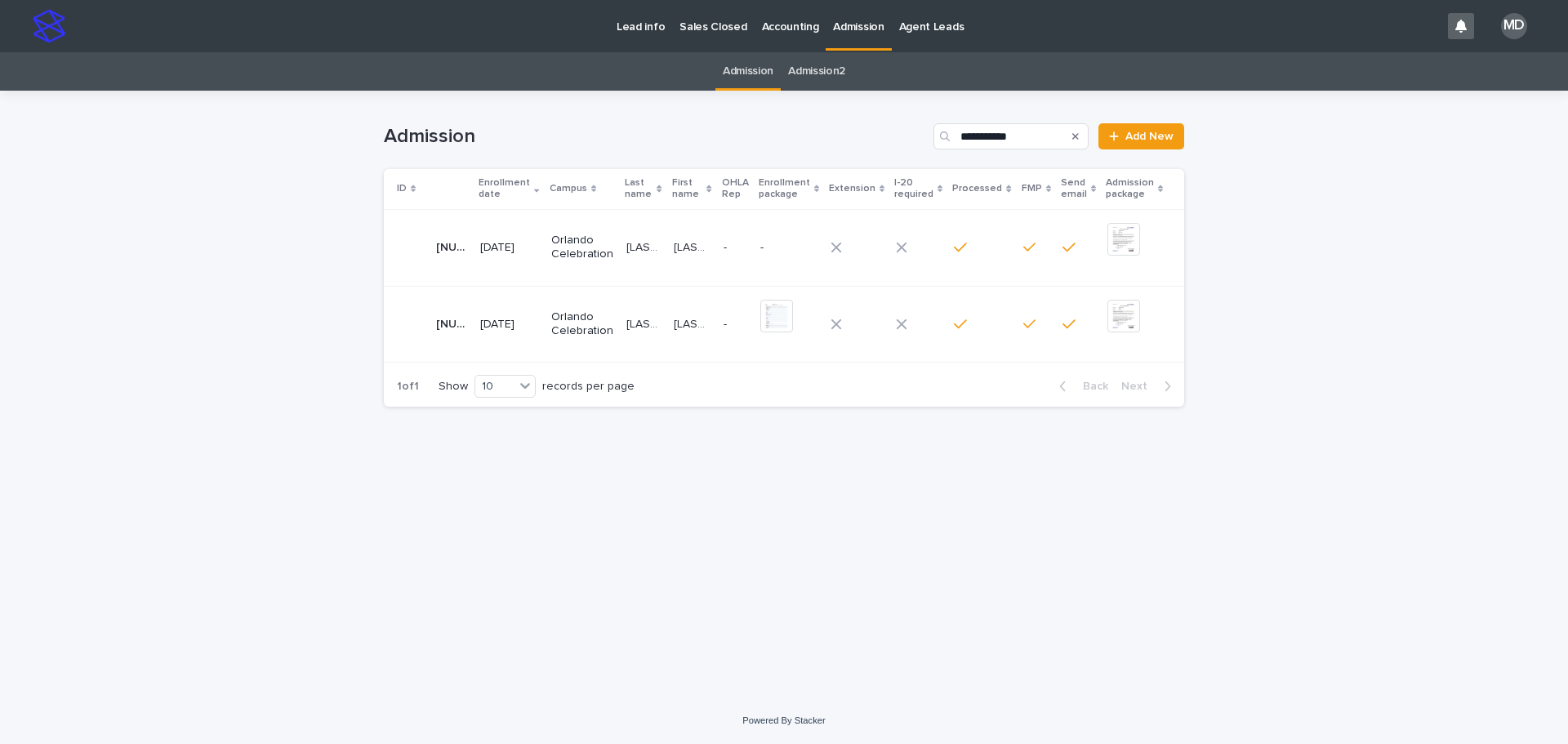 click on "Orlando Celebration" at bounding box center (582, 324) 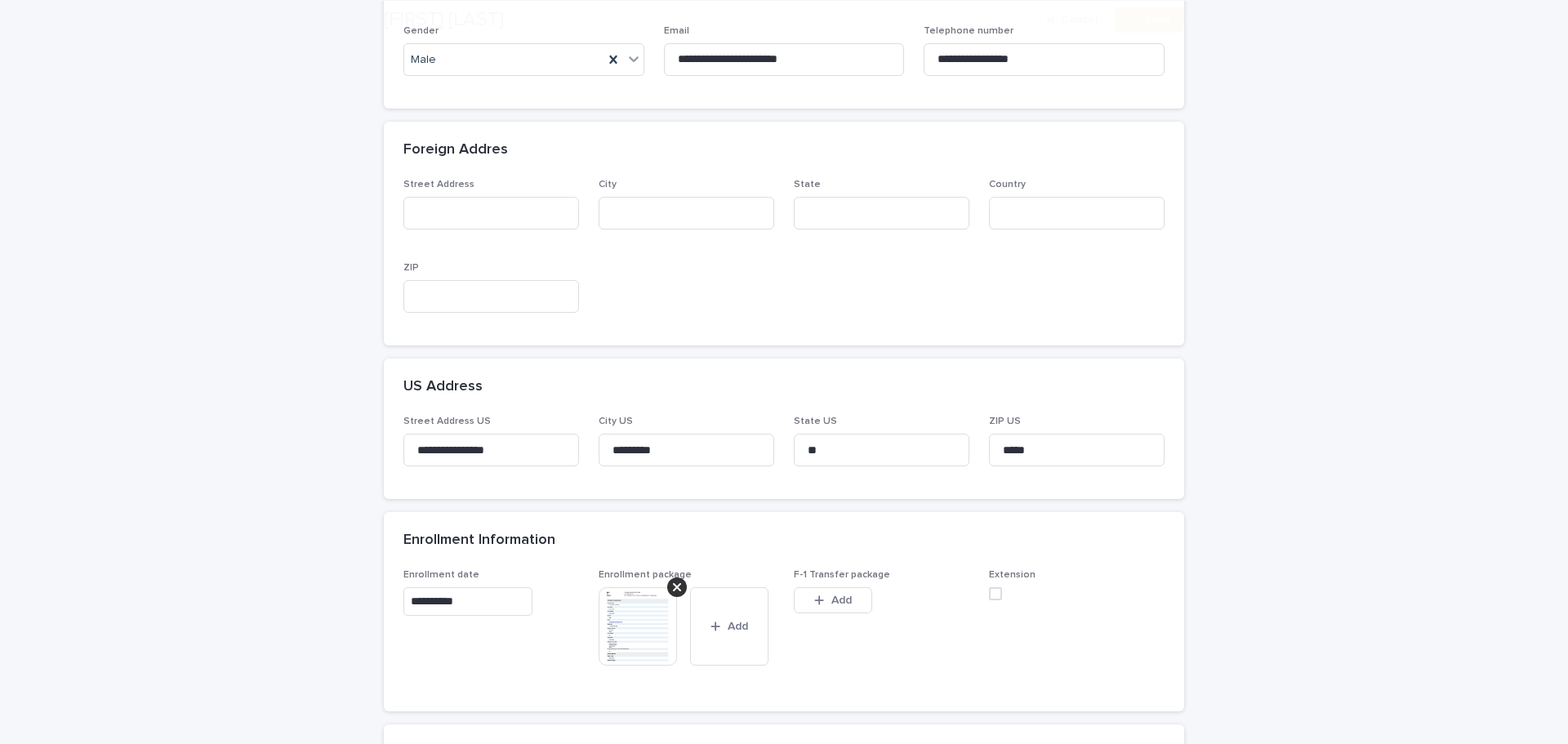 scroll, scrollTop: 572, scrollLeft: 0, axis: vertical 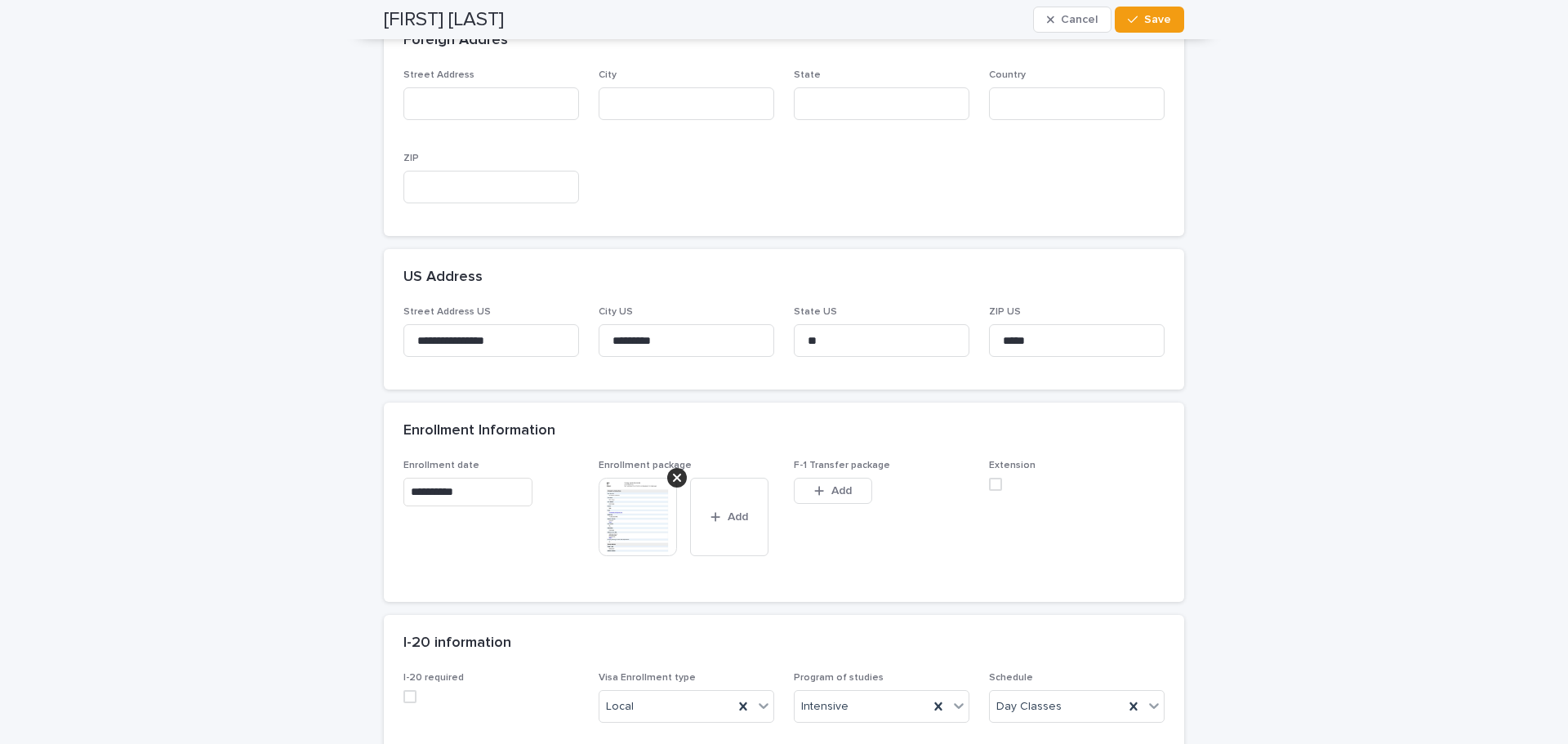 click at bounding box center [638, 517] 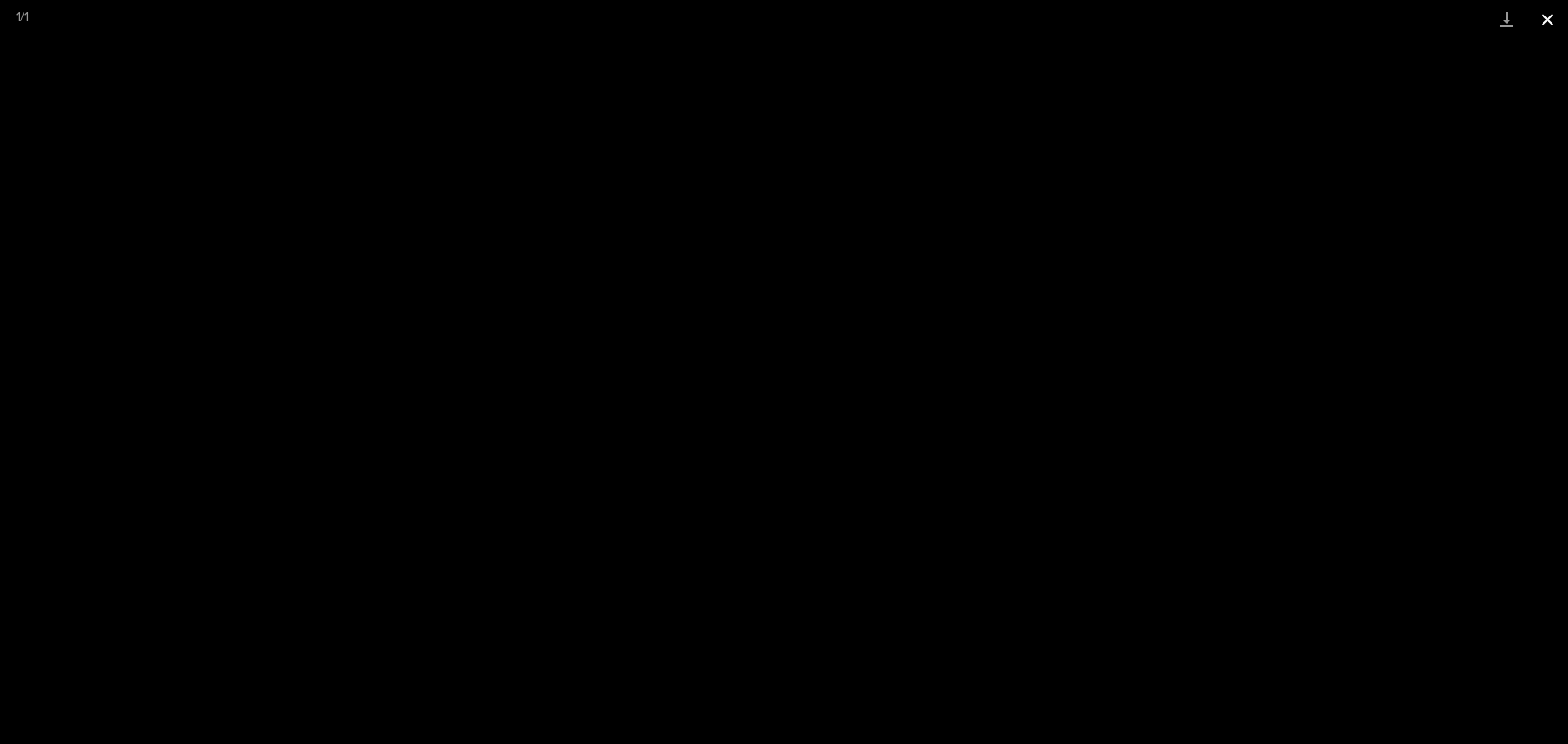 click at bounding box center [1548, 19] 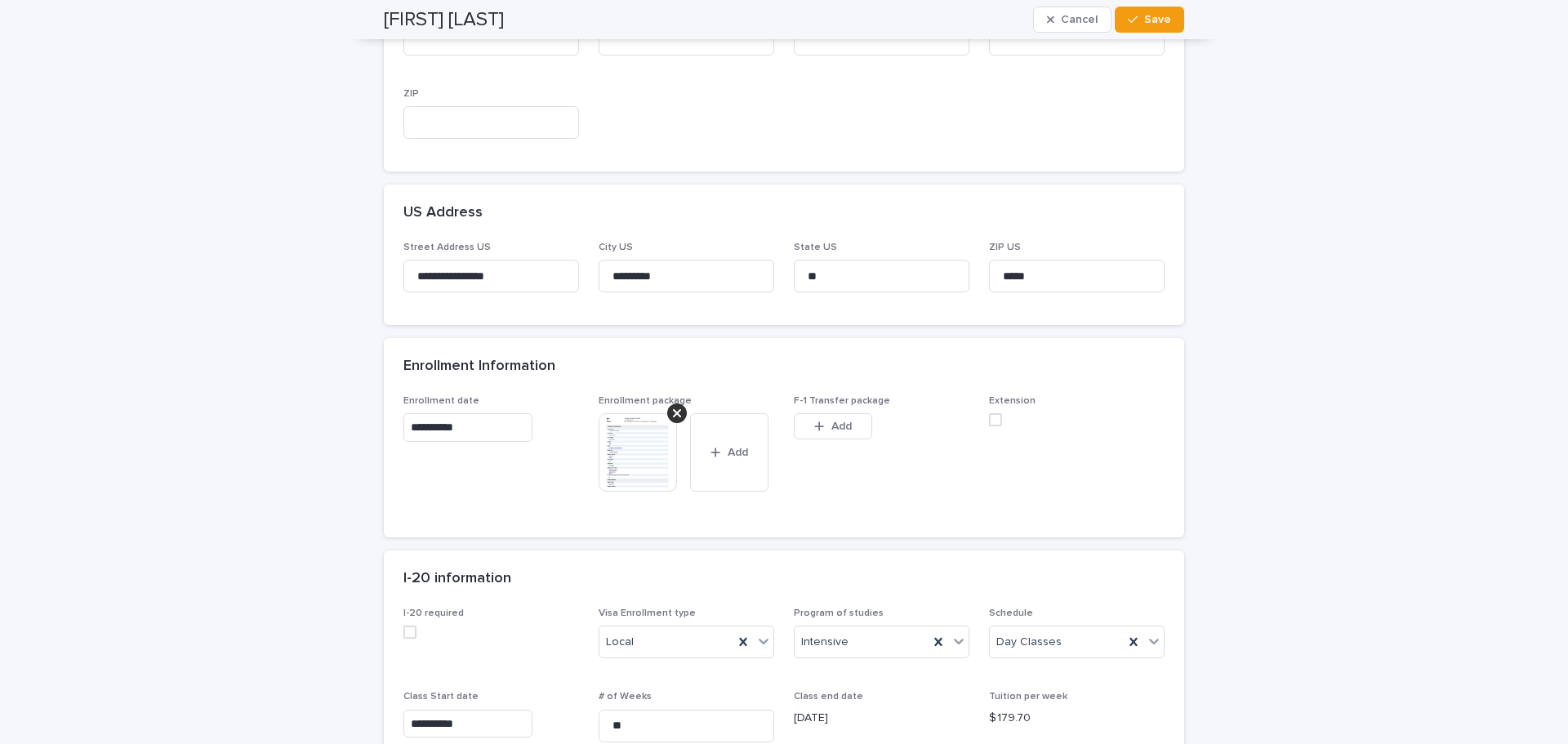 scroll, scrollTop: 980, scrollLeft: 0, axis: vertical 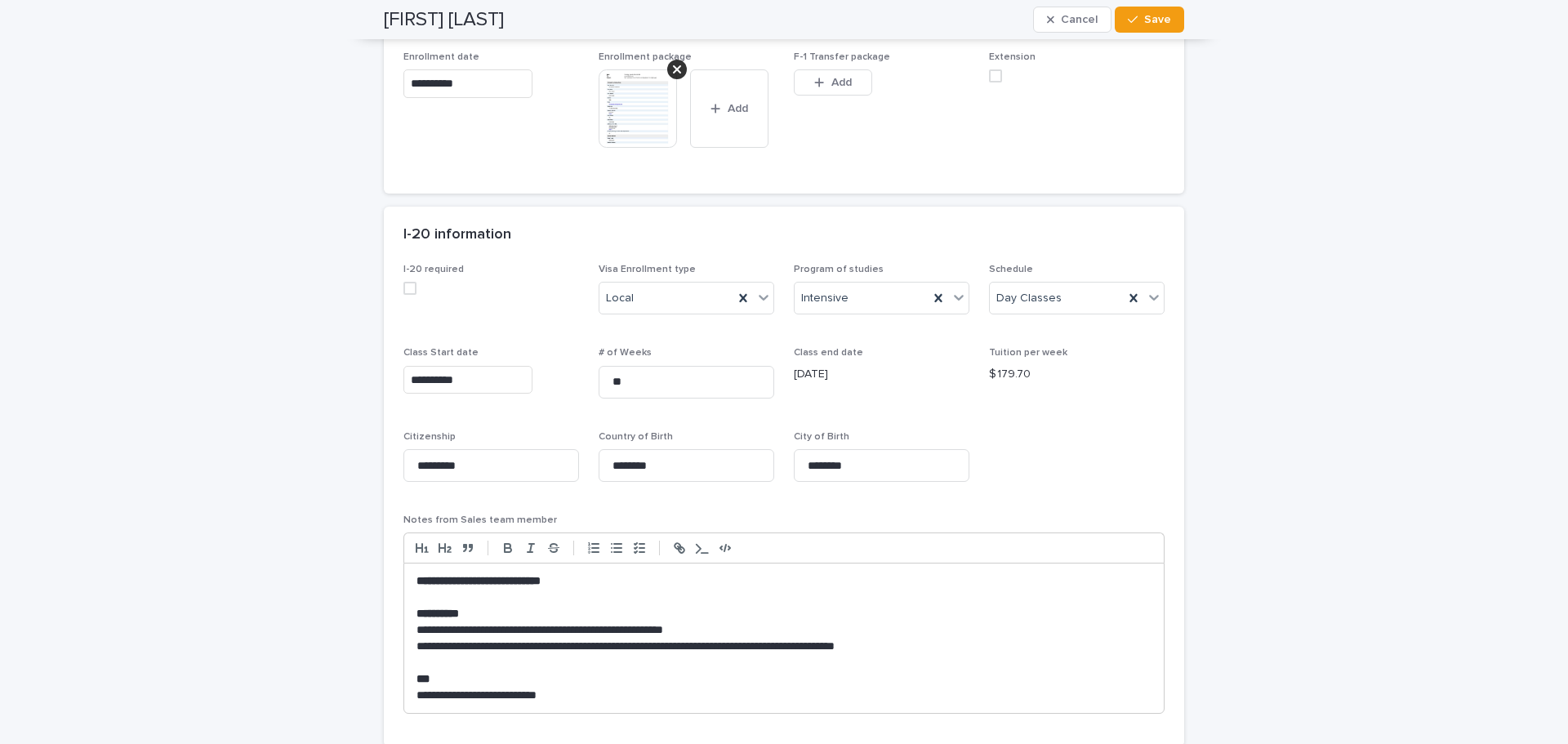 click at bounding box center (638, 109) 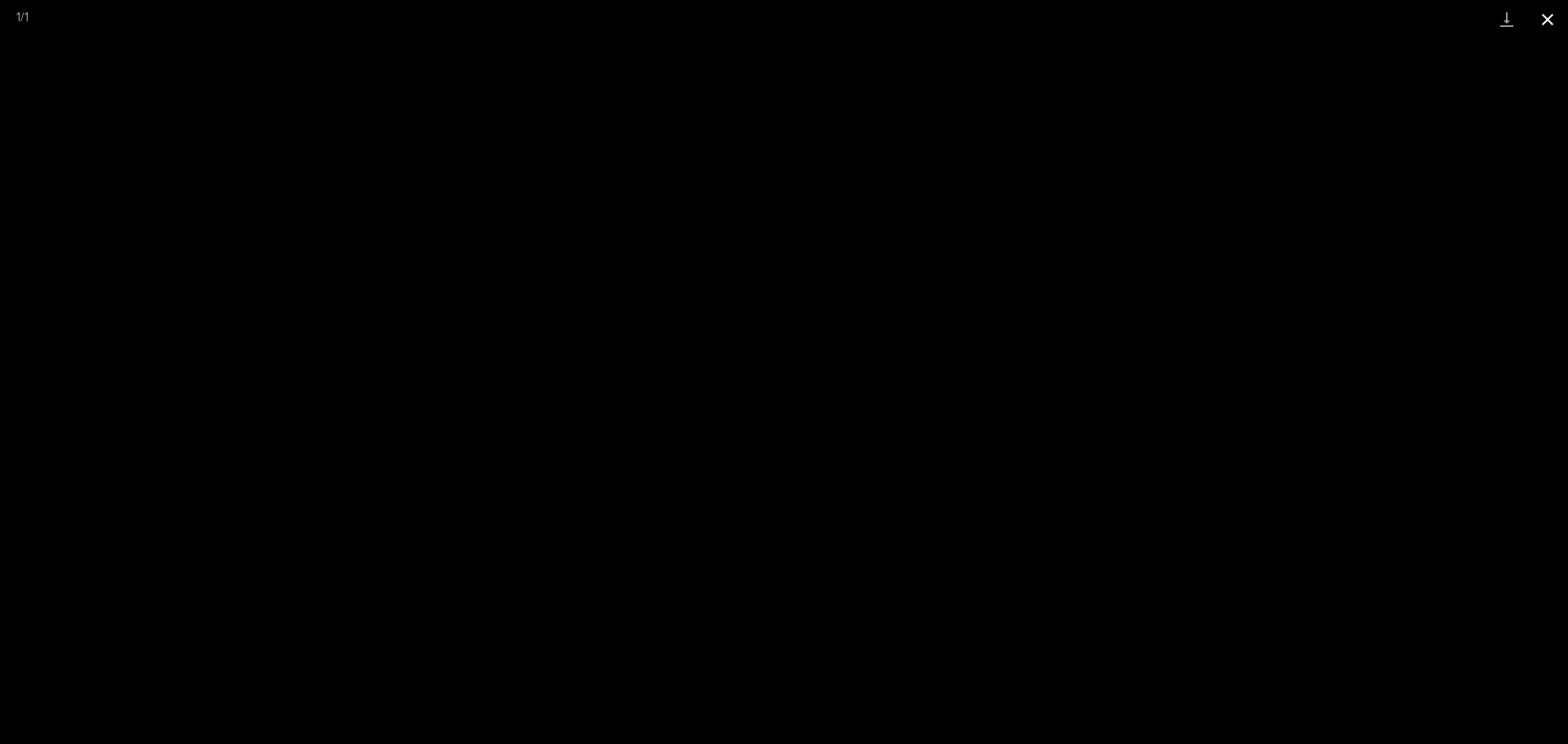 click at bounding box center (1548, 19) 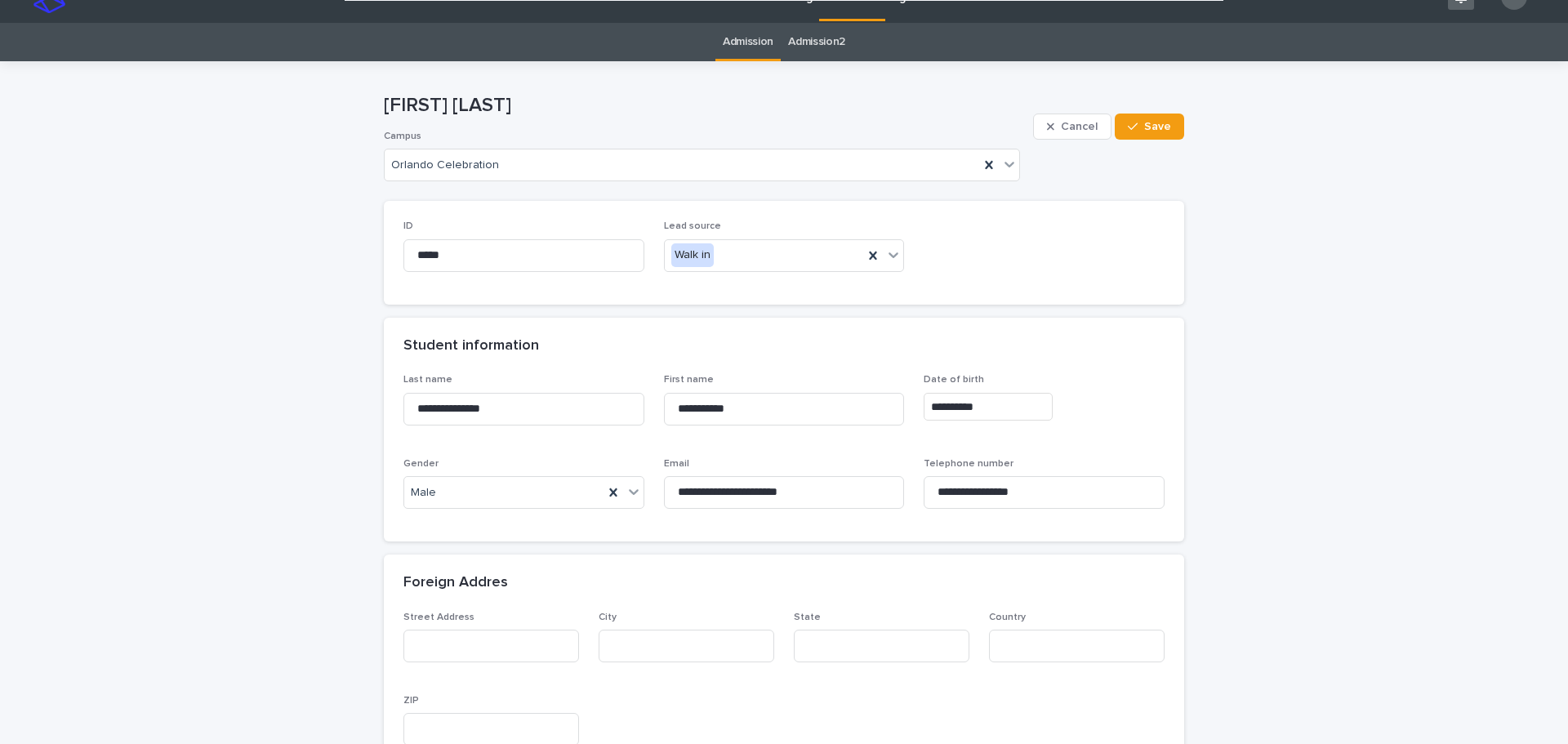 scroll, scrollTop: 0, scrollLeft: 0, axis: both 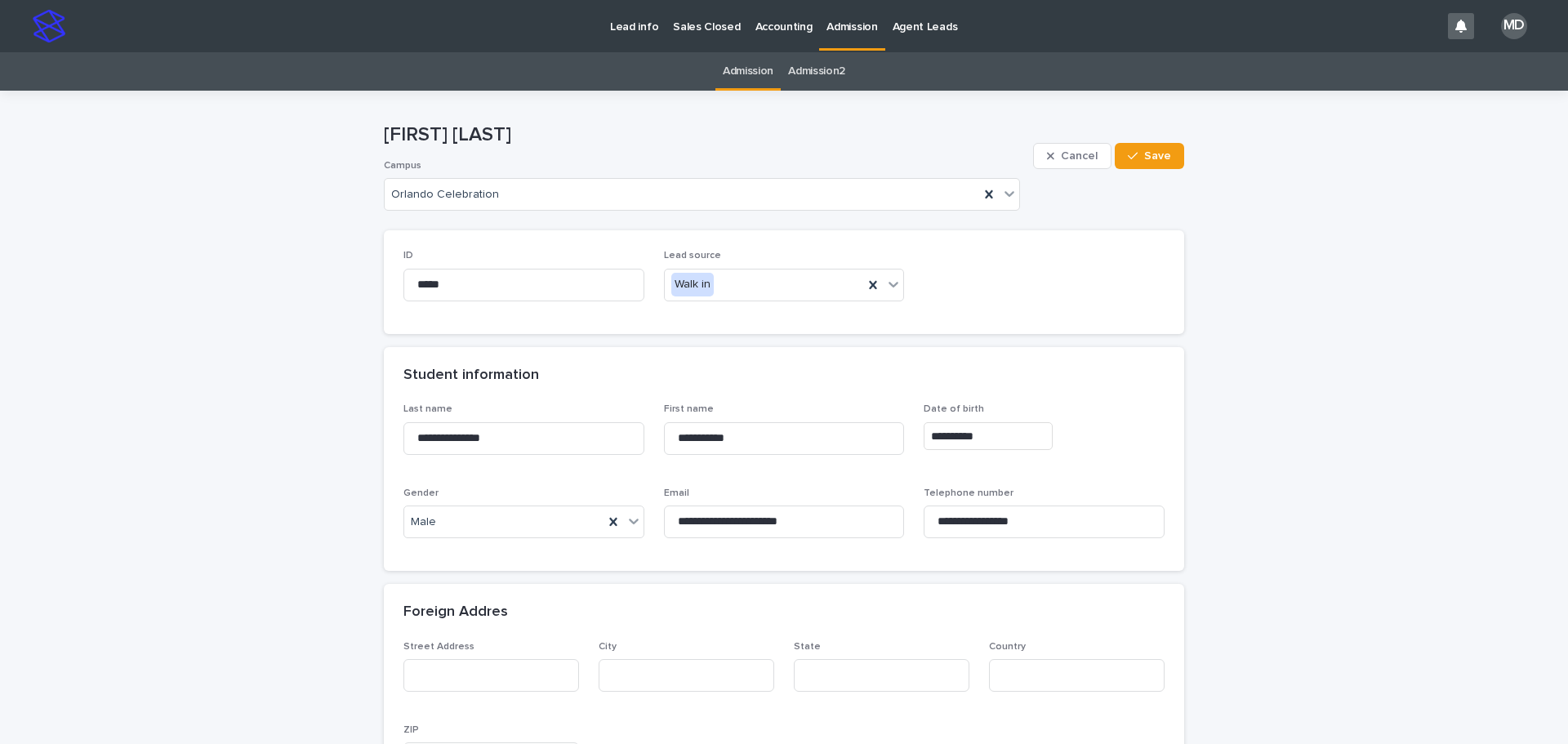 click on "Admission" at bounding box center (852, 17) 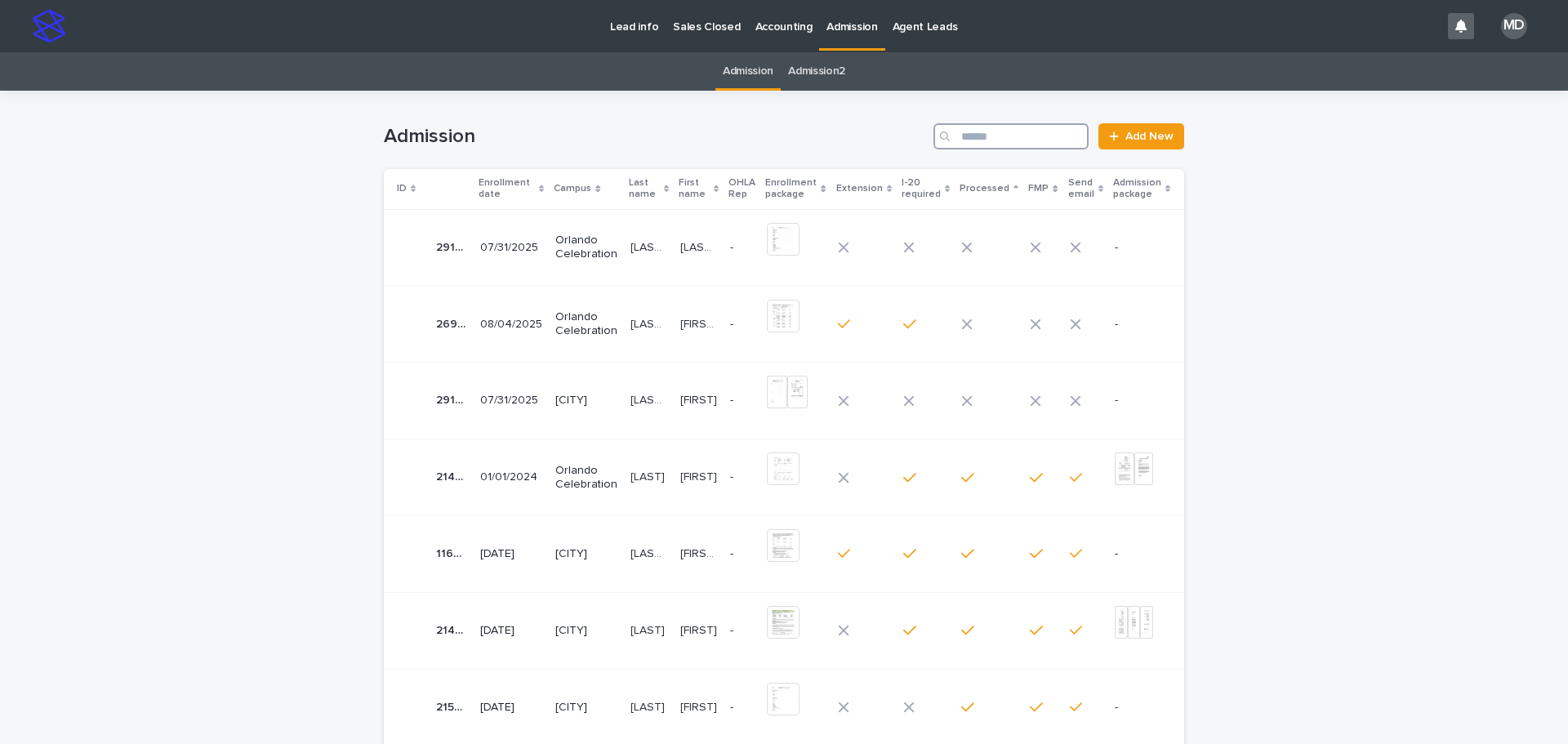 click at bounding box center (1011, 136) 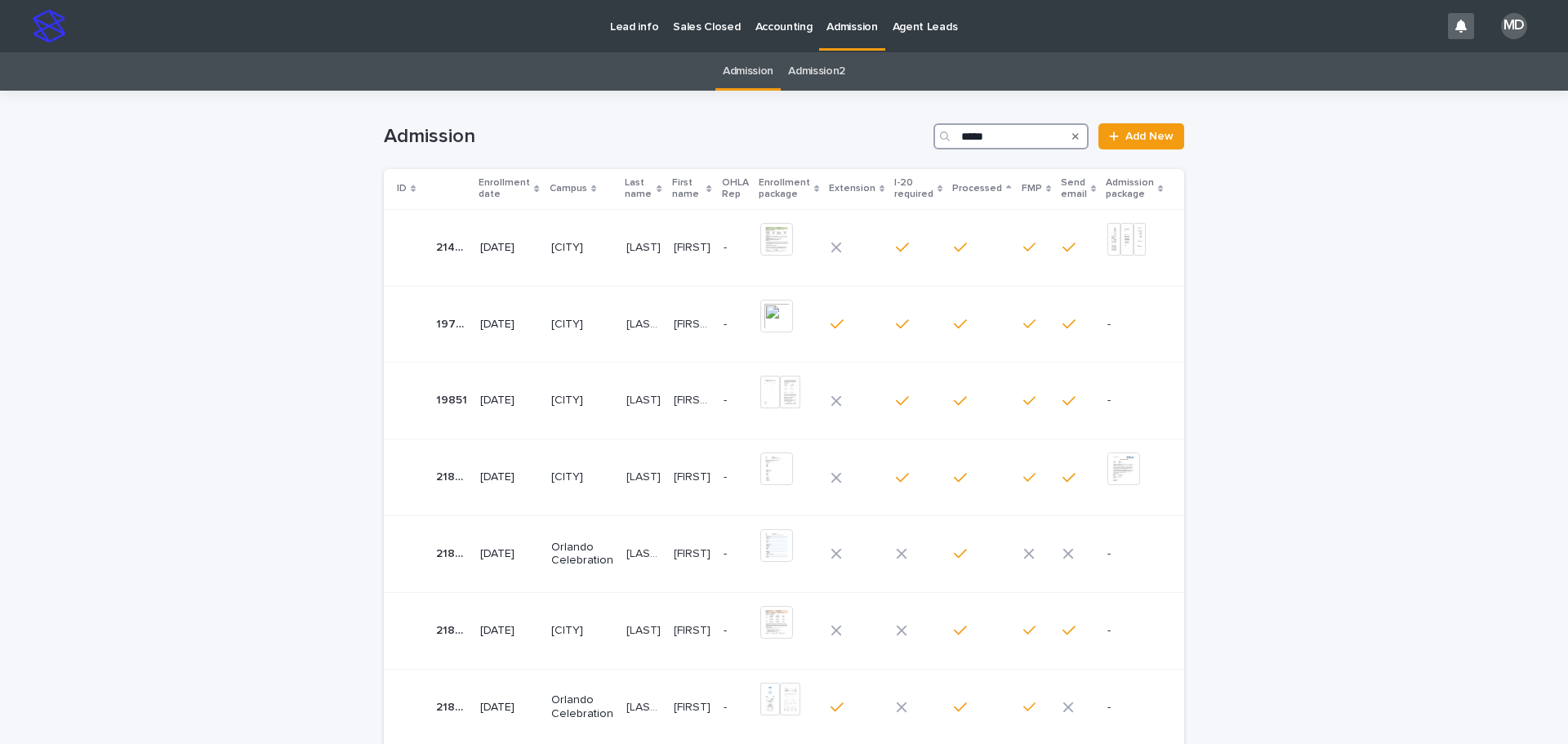 type on "*****" 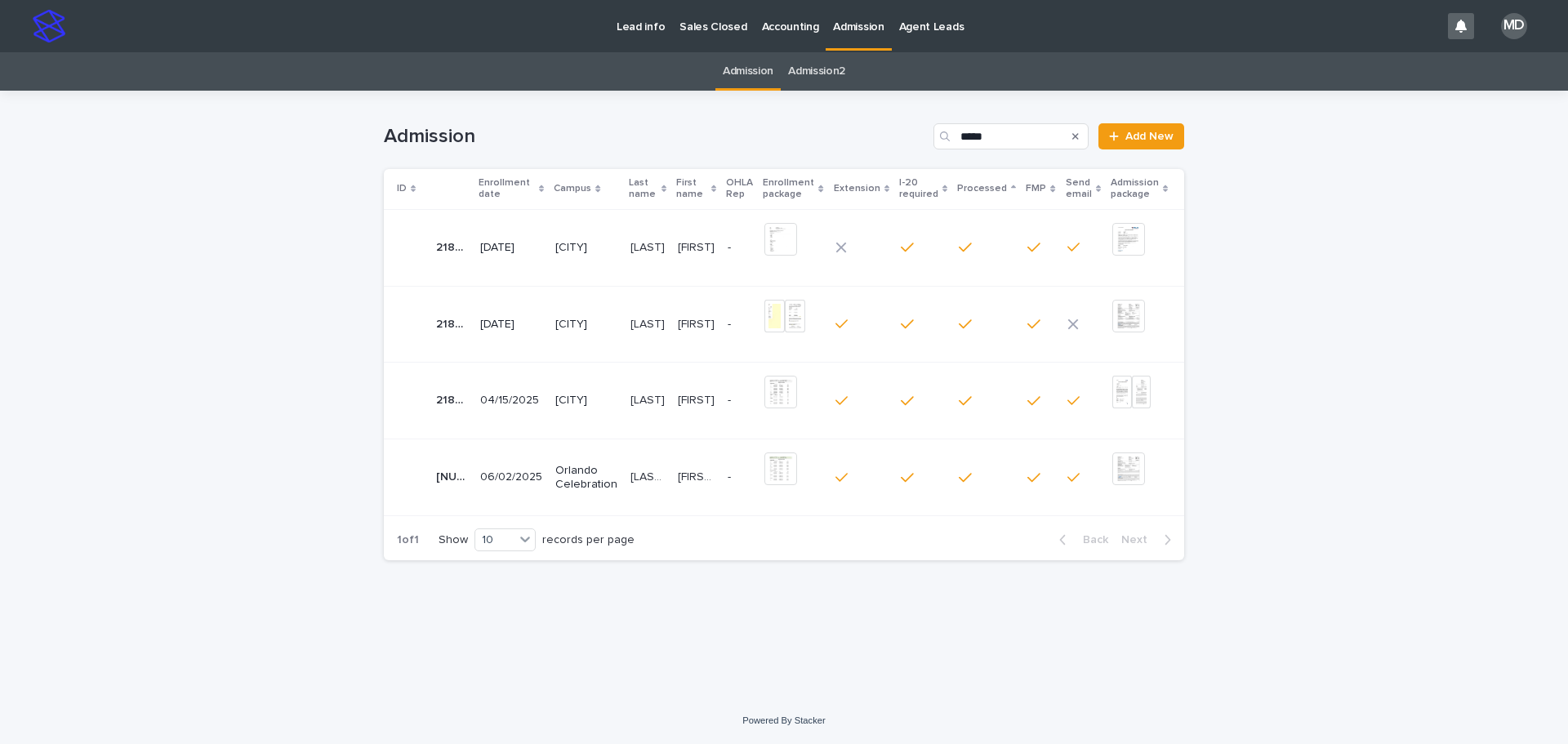 click on "Orlando Celebration" at bounding box center [586, 478] 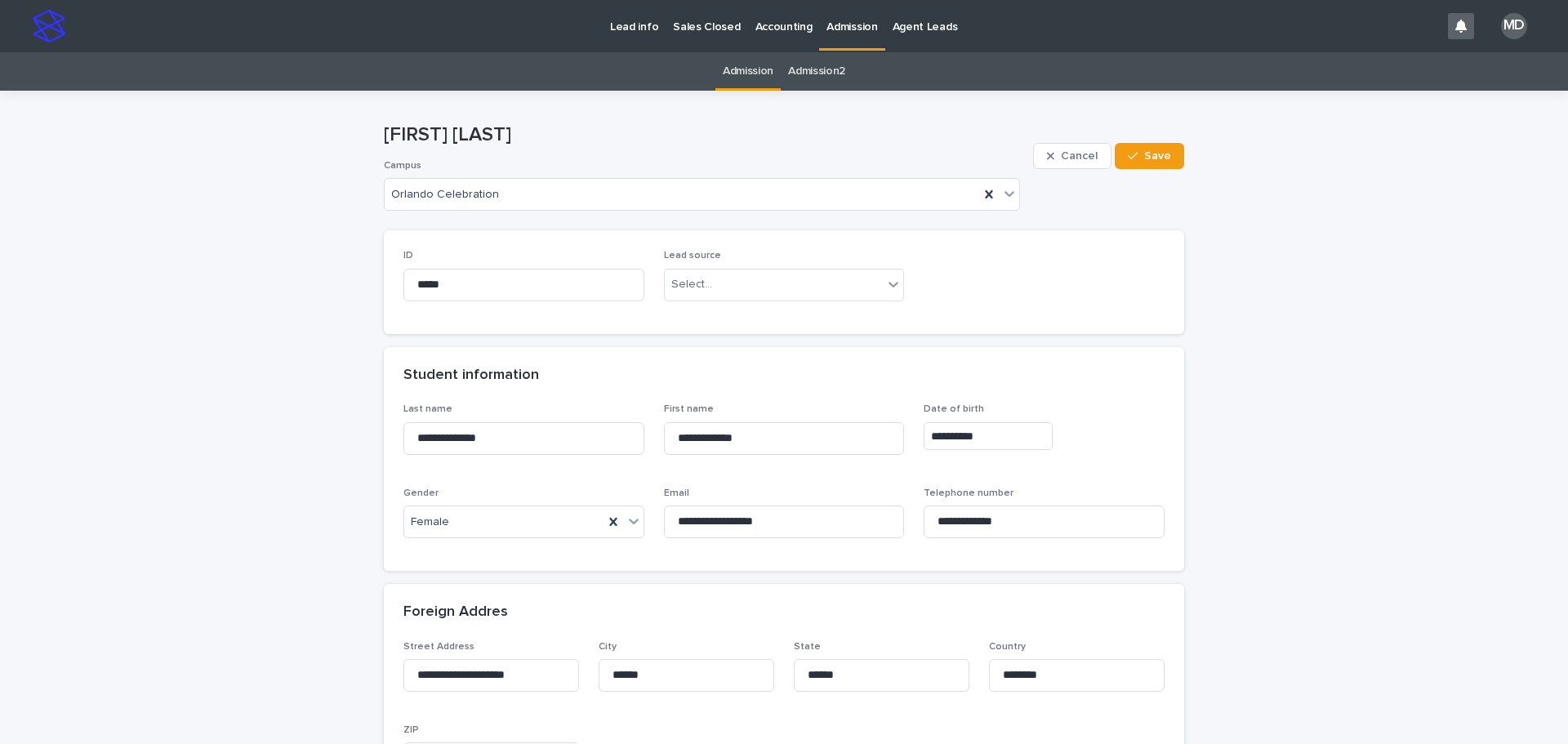 click on "Admission" at bounding box center [852, 17] 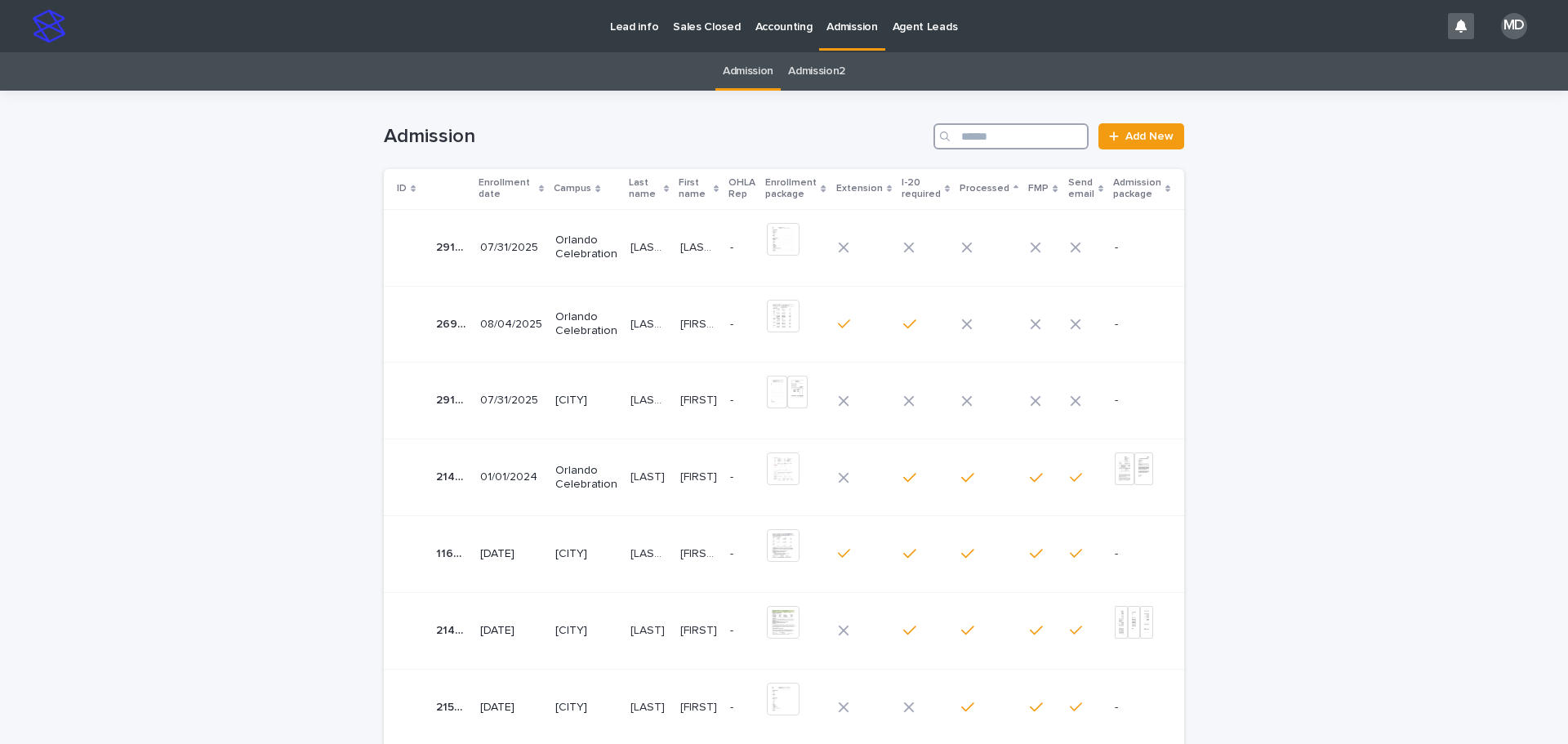 click at bounding box center [1011, 136] 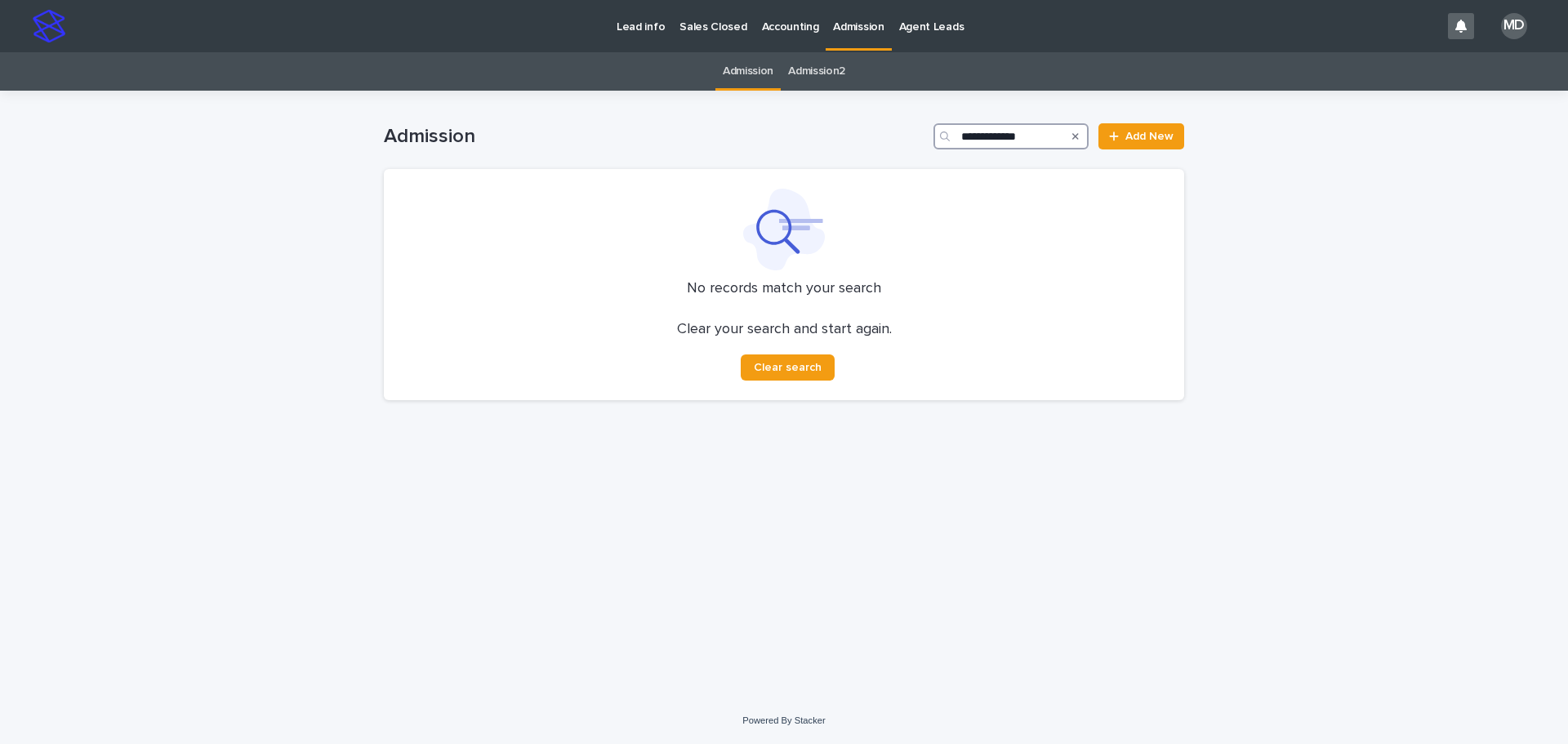 drag, startPoint x: 1043, startPoint y: 134, endPoint x: 986, endPoint y: 134, distance: 57 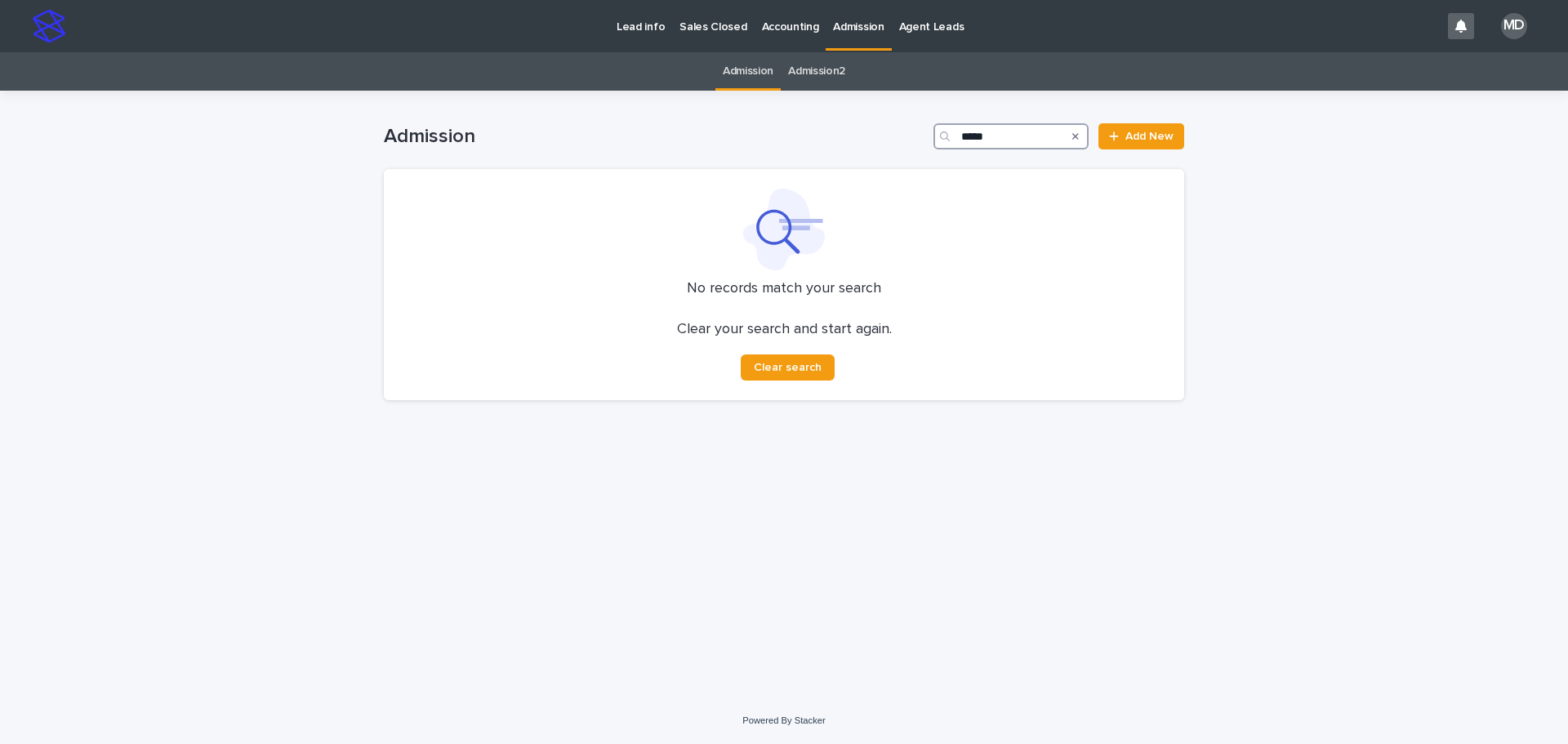 type on "*****" 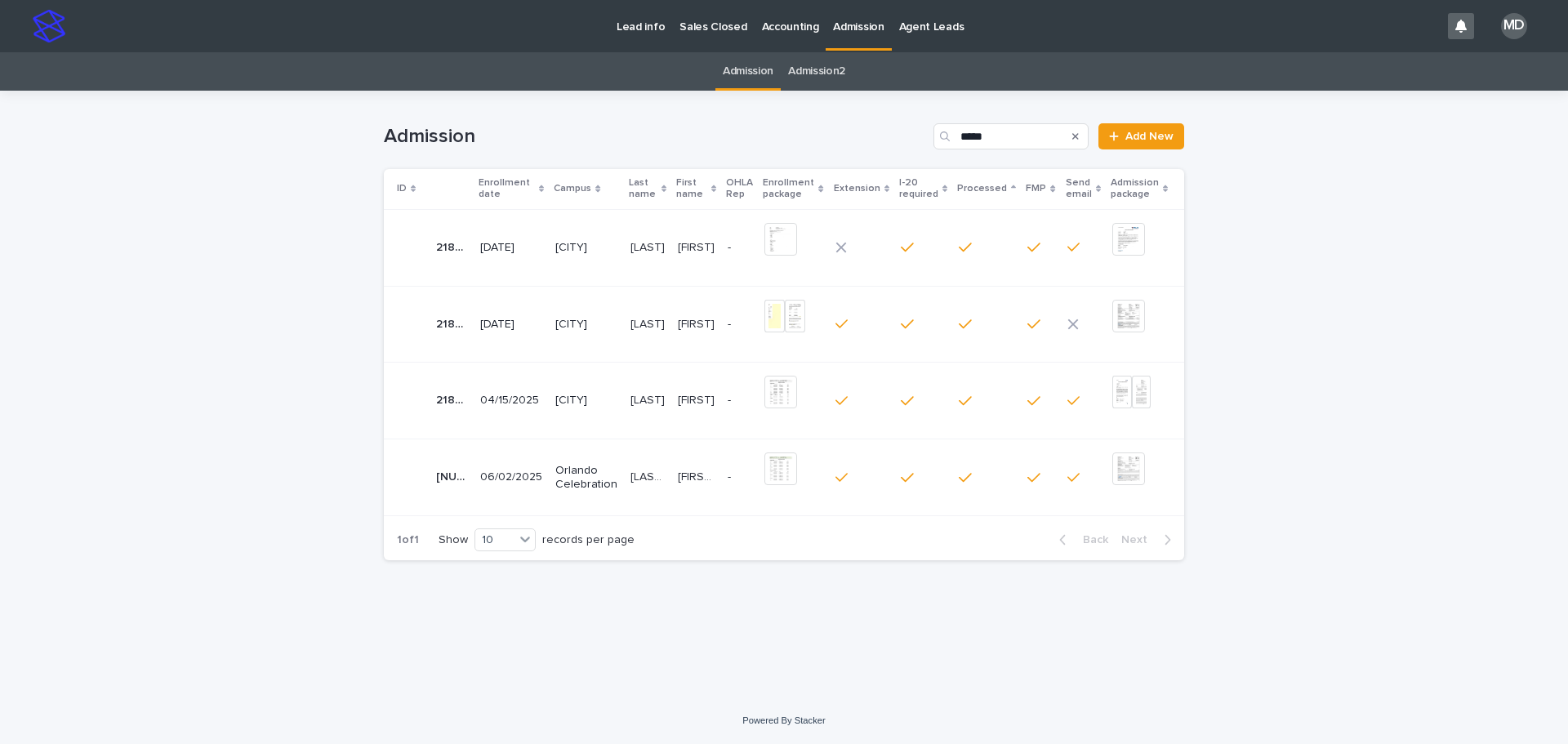 click on "Orlando Celebration" at bounding box center (586, 478) 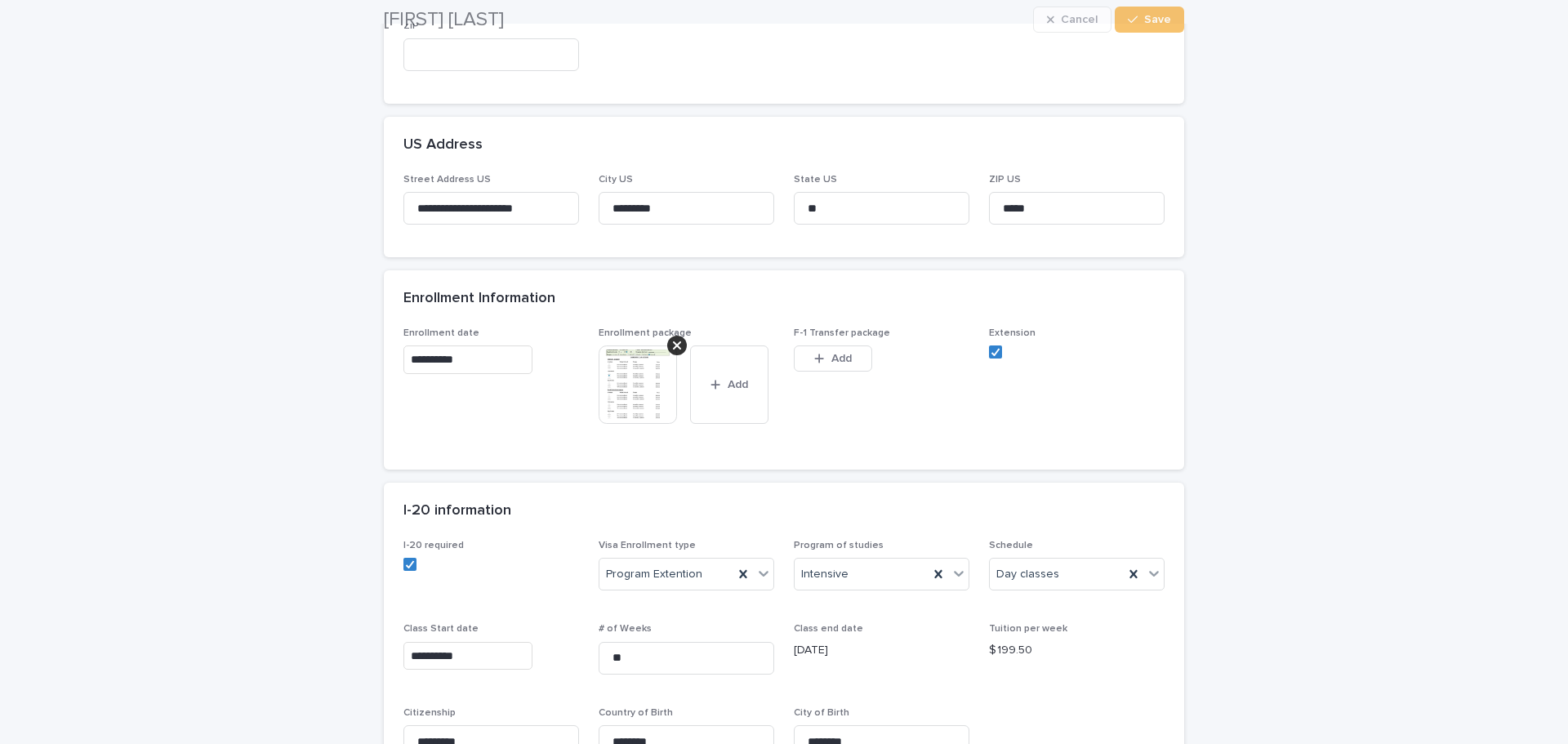 scroll, scrollTop: 706, scrollLeft: 0, axis: vertical 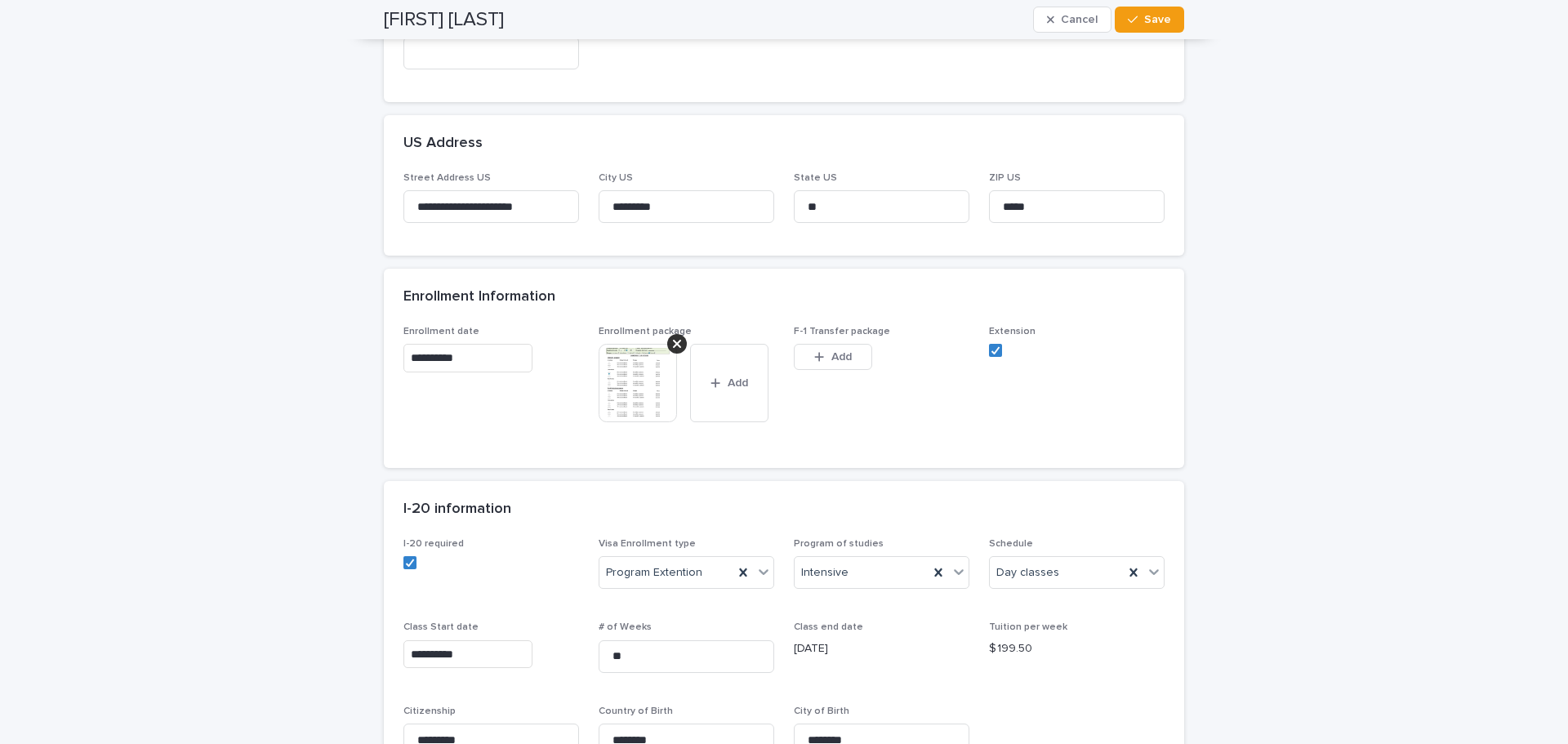 click at bounding box center [638, 383] 